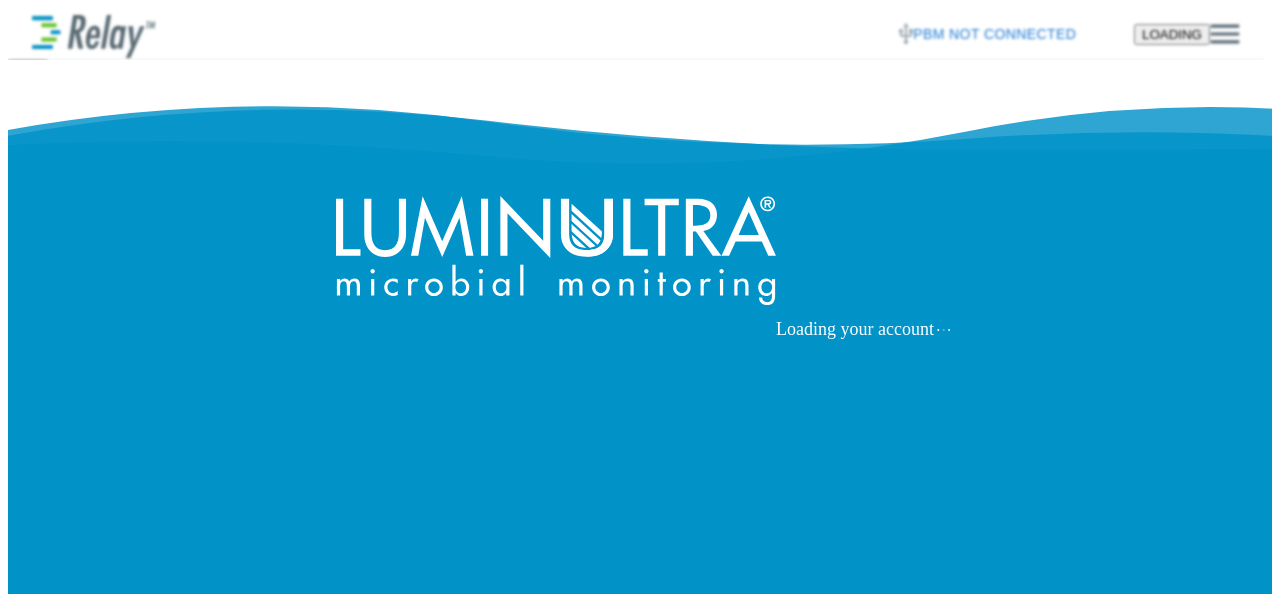 scroll, scrollTop: 0, scrollLeft: 0, axis: both 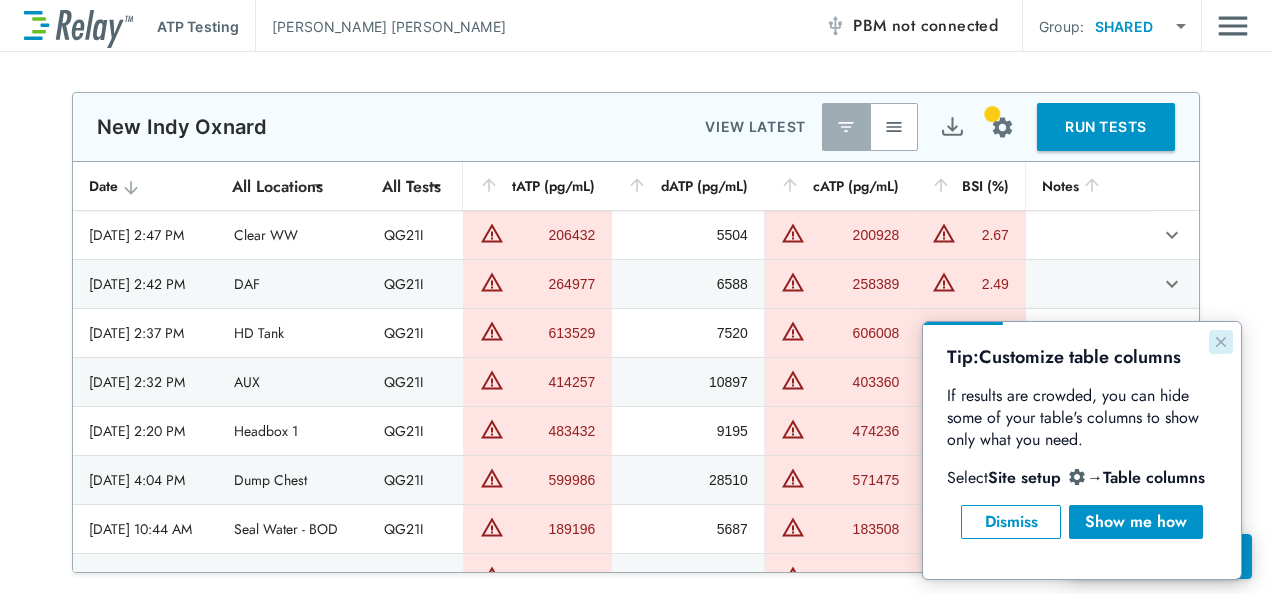 click 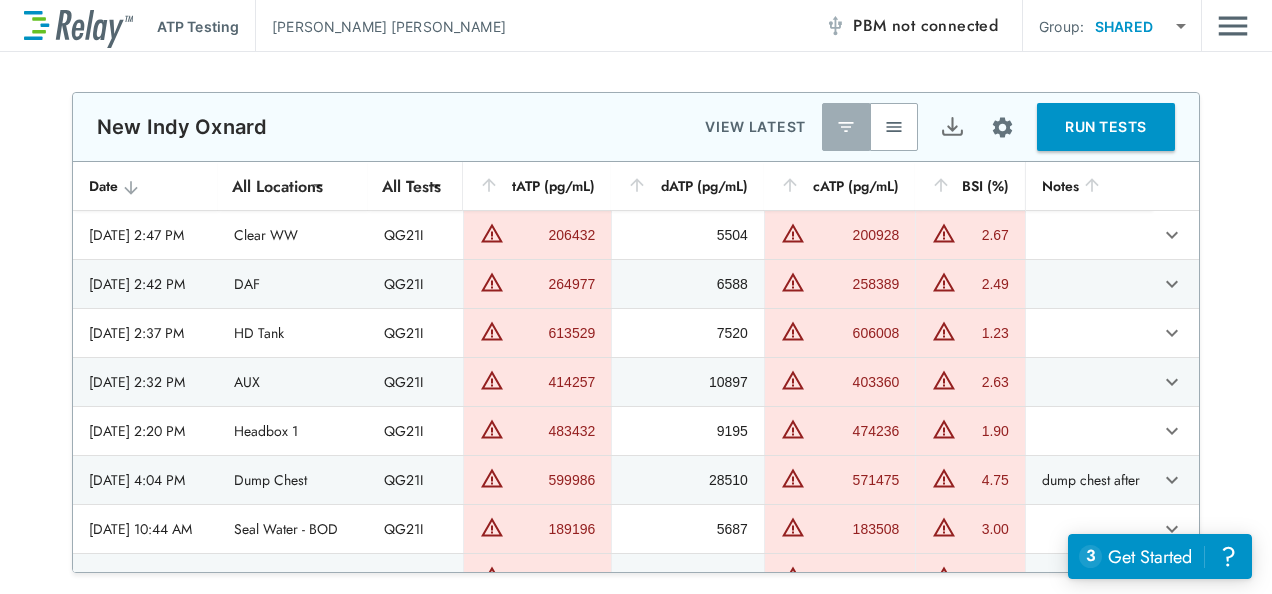 click on "RUN TESTS" at bounding box center (1106, 127) 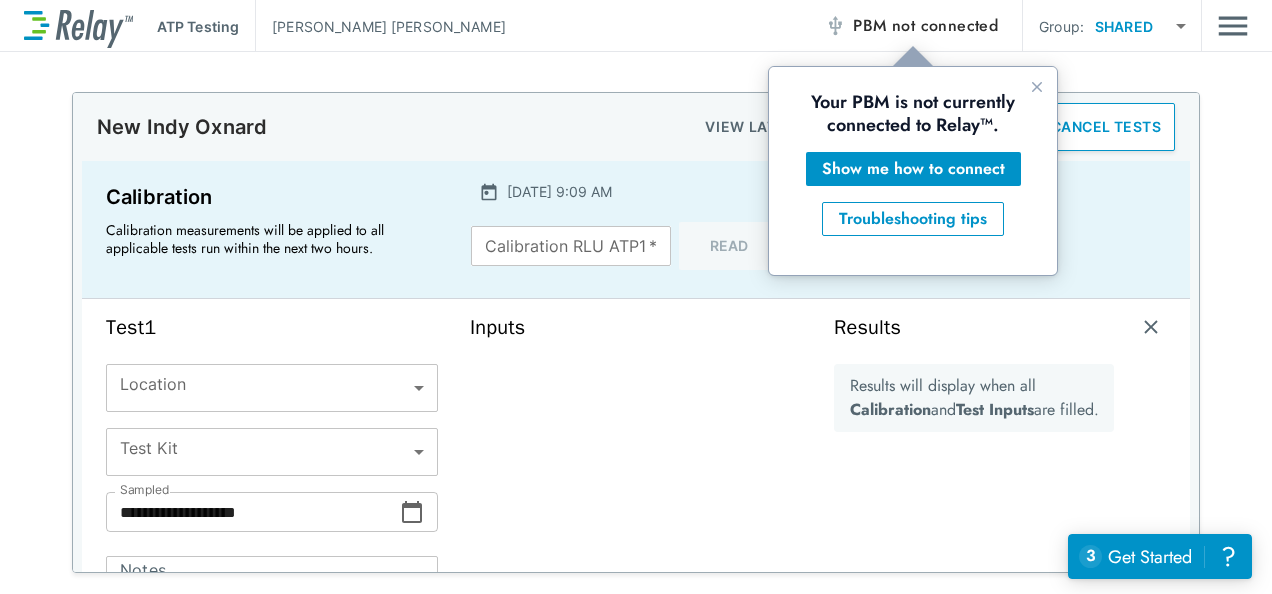 scroll, scrollTop: 0, scrollLeft: 0, axis: both 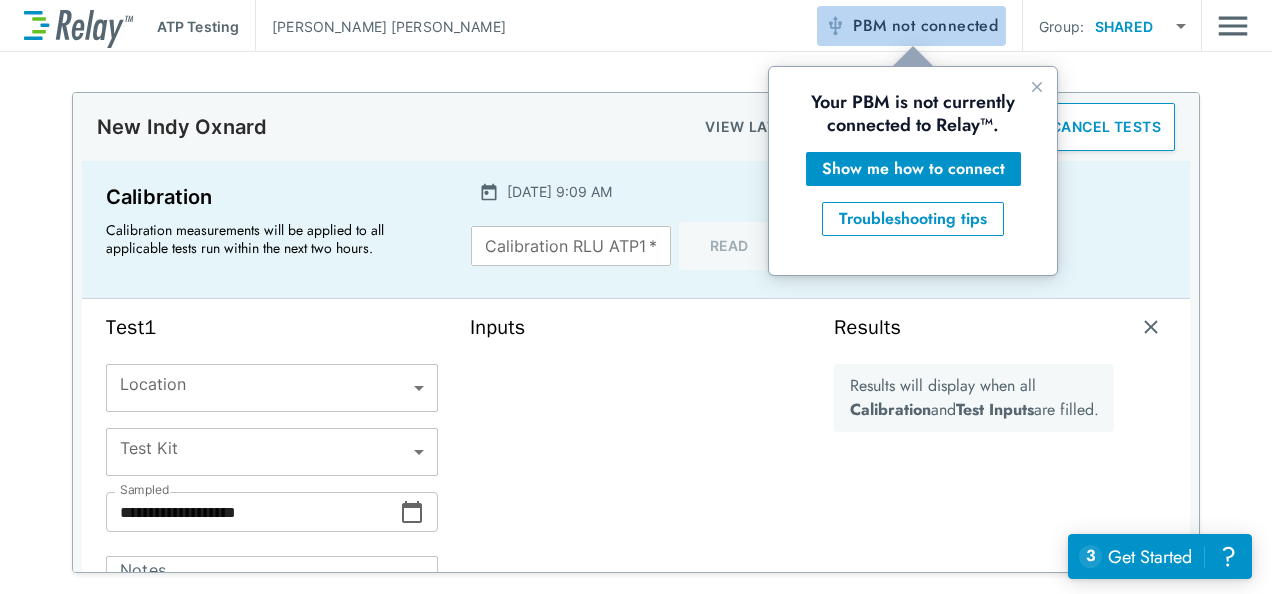 click on "not connected" at bounding box center [945, 25] 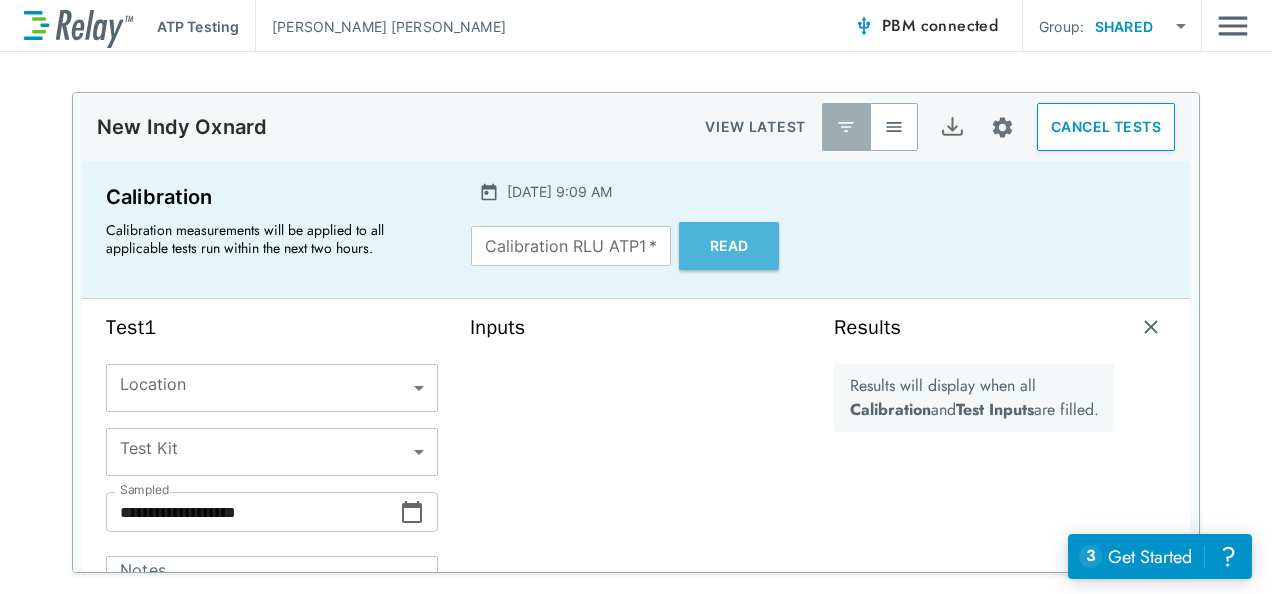 click on "Read" at bounding box center [729, 246] 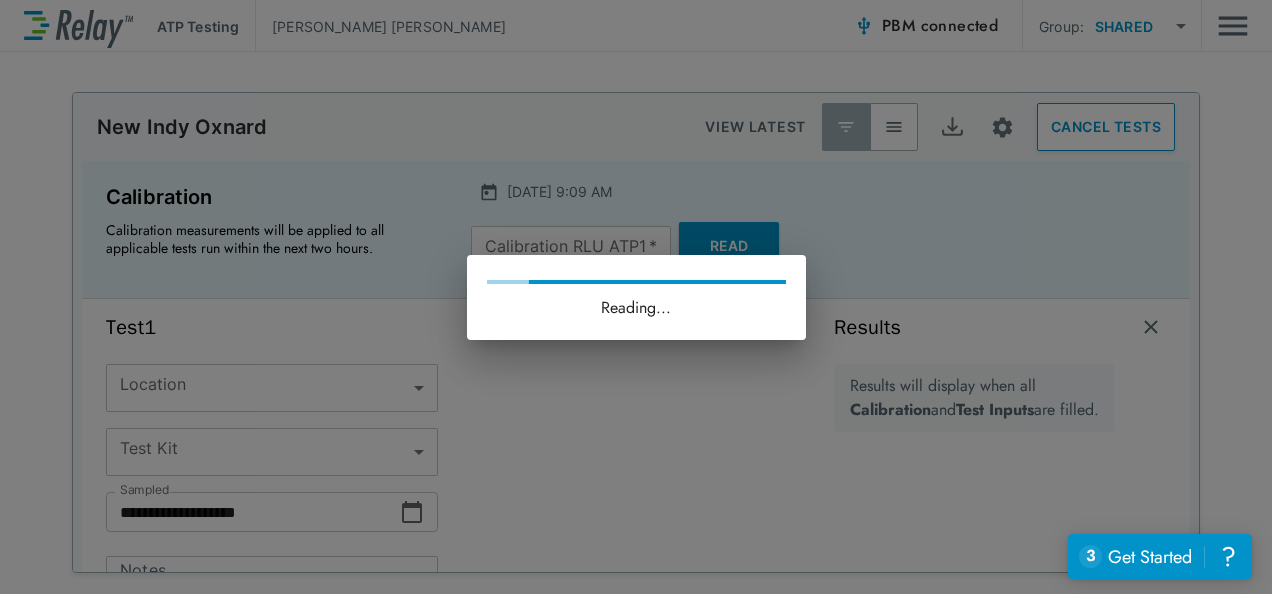 type on "*****" 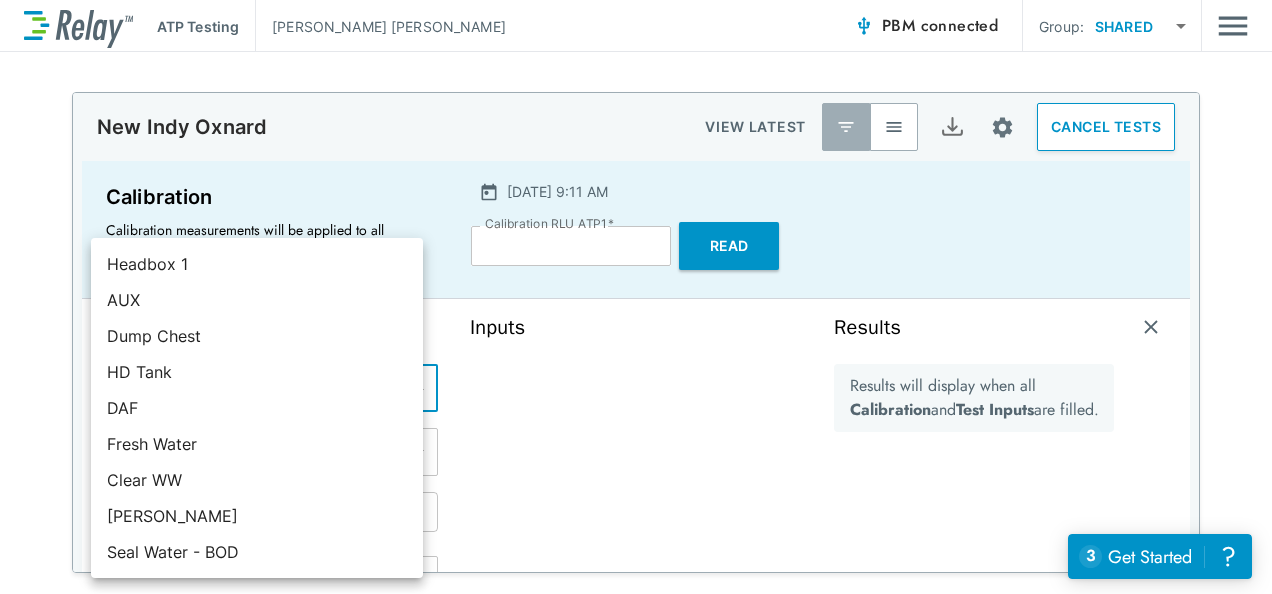 click on "**********" at bounding box center (636, 297) 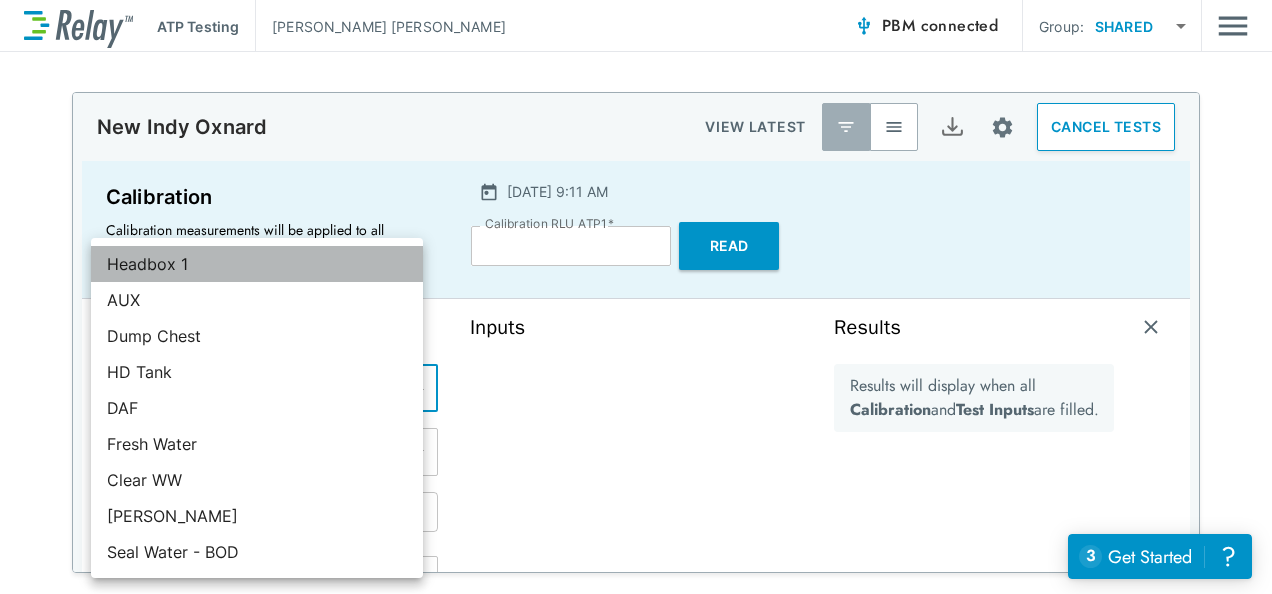 click on "Headbox 1" at bounding box center (257, 264) 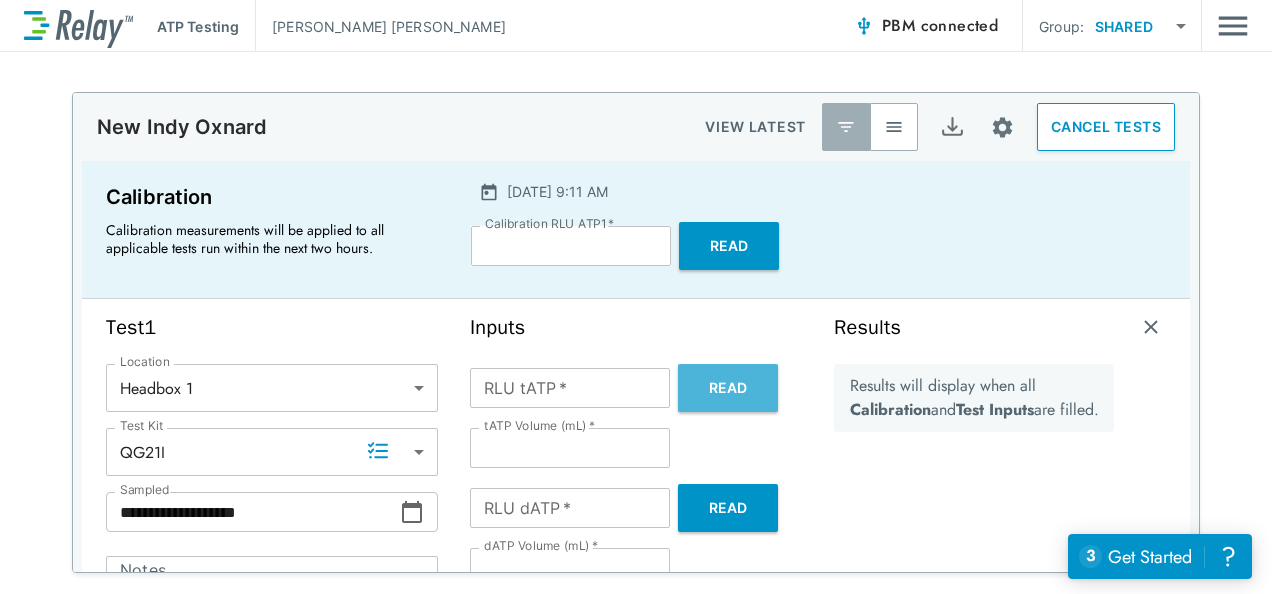 click on "Read" at bounding box center [728, 388] 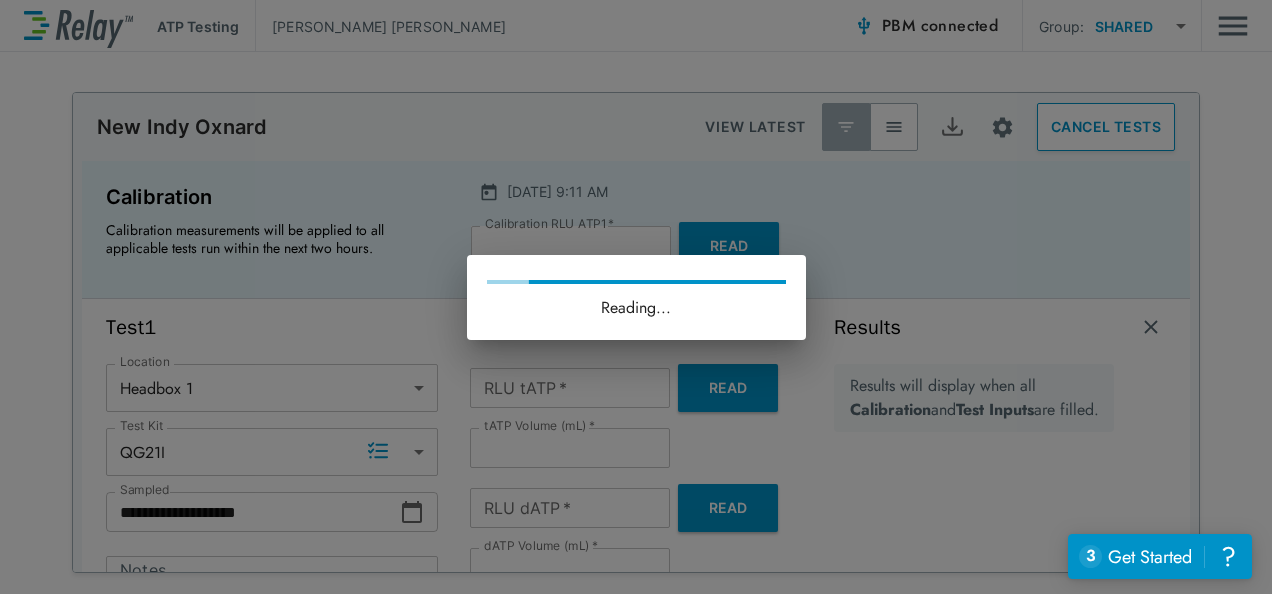 type on "*******" 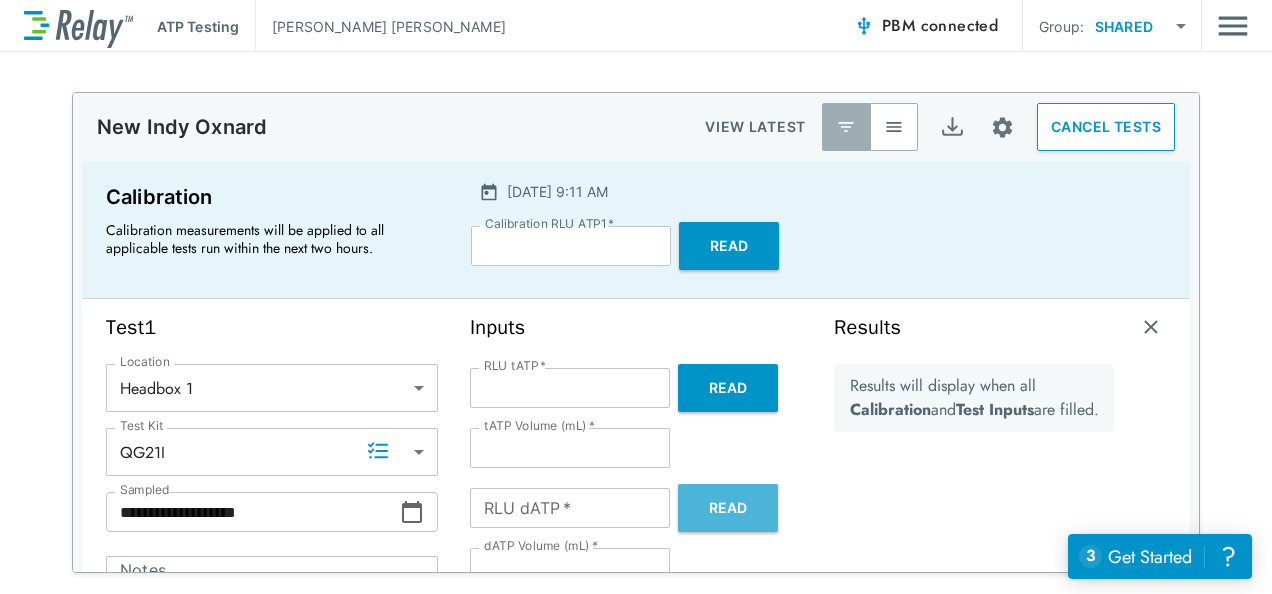 click on "Read" at bounding box center (728, 508) 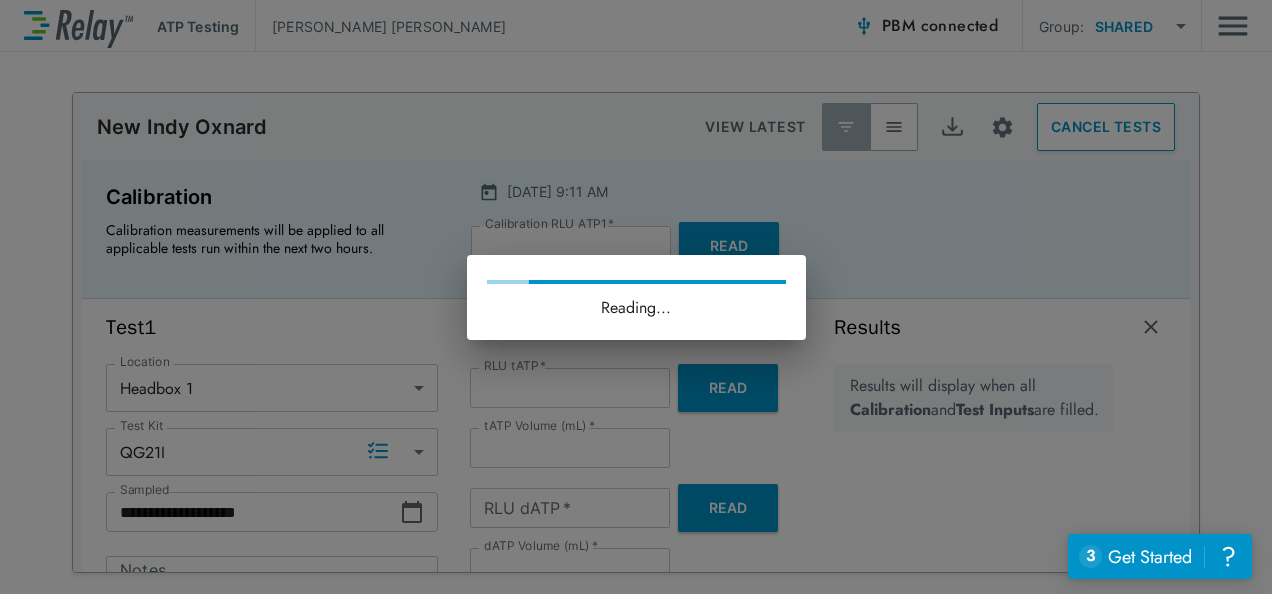 type on "*****" 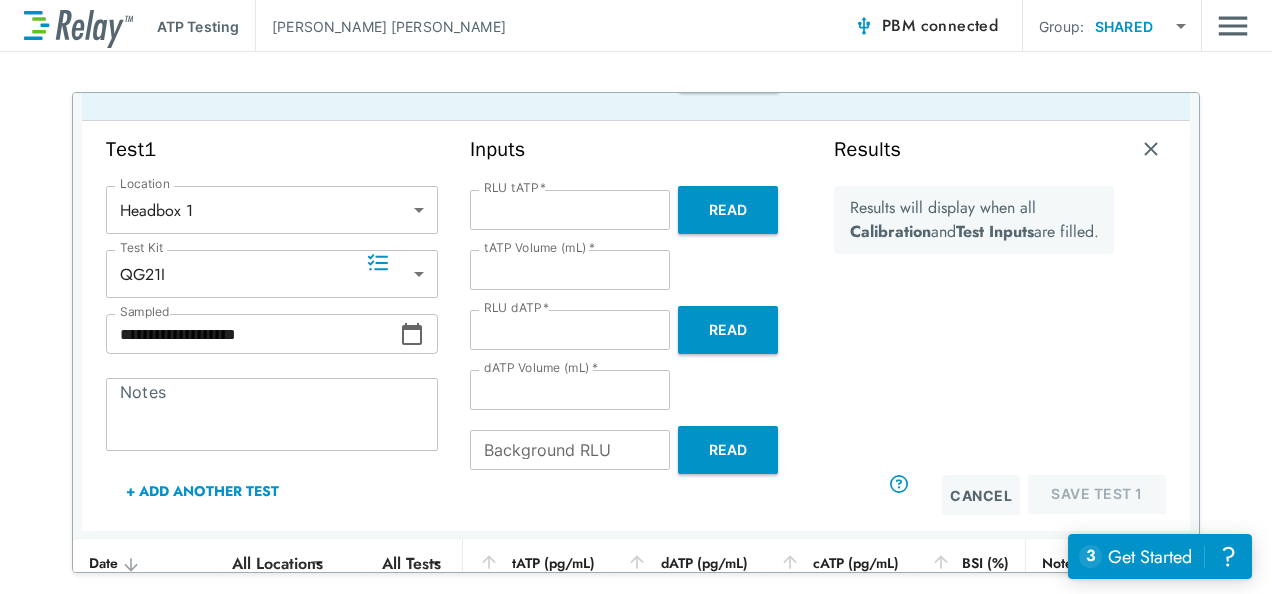 scroll, scrollTop: 188, scrollLeft: 0, axis: vertical 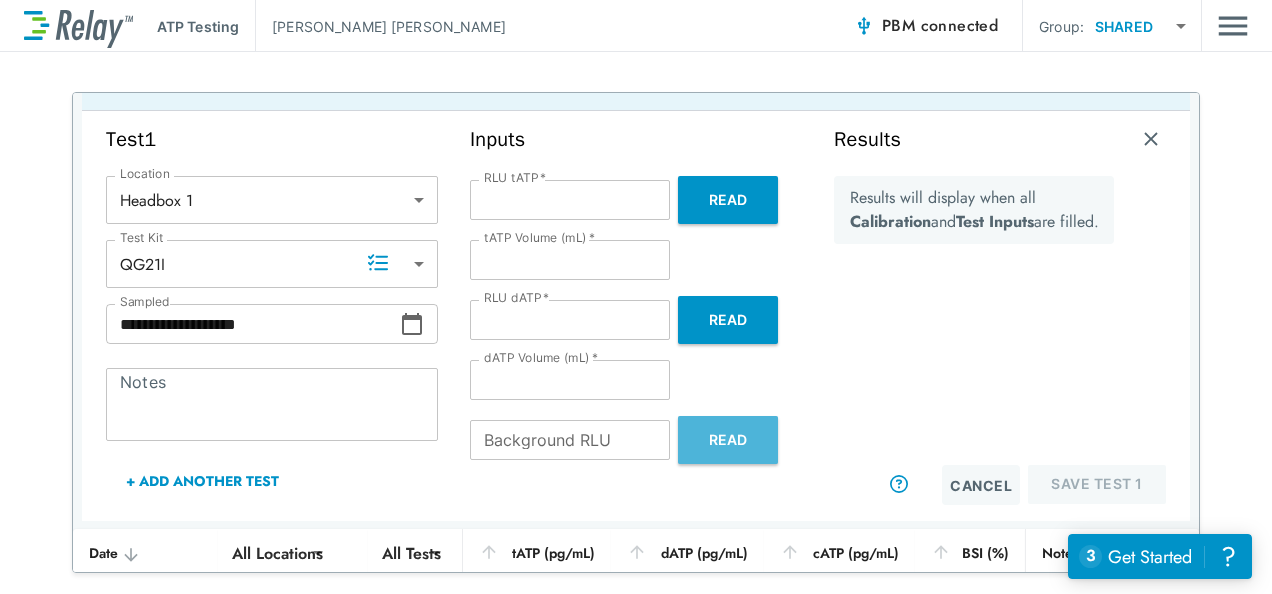 click on "Read" at bounding box center (728, 440) 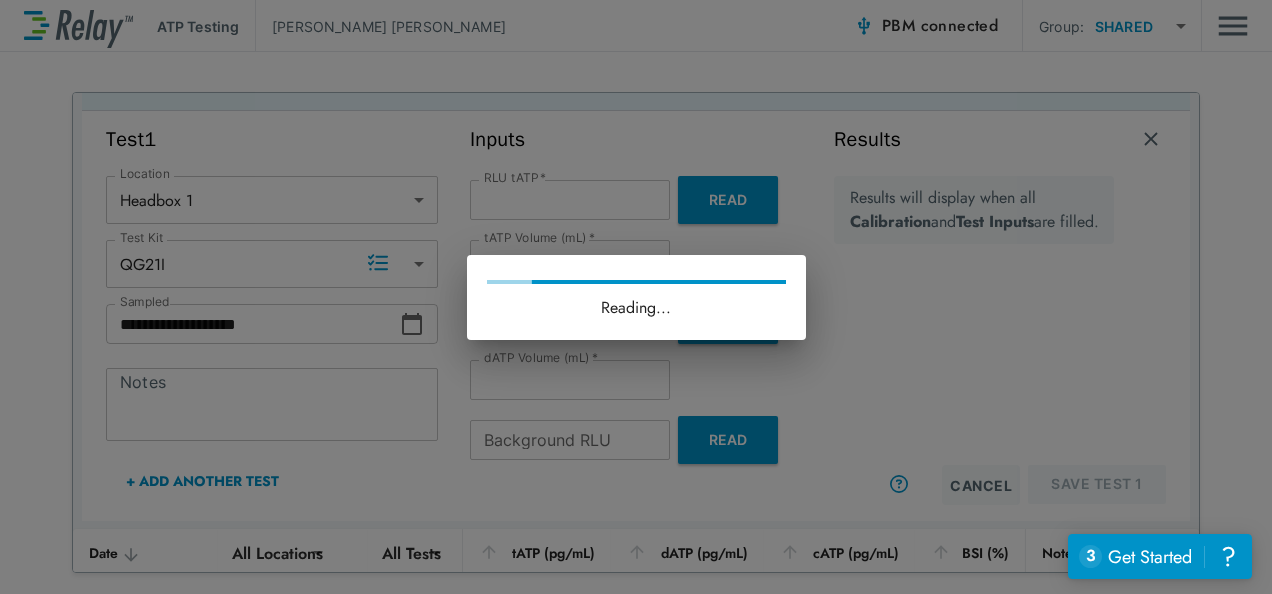 type on "*" 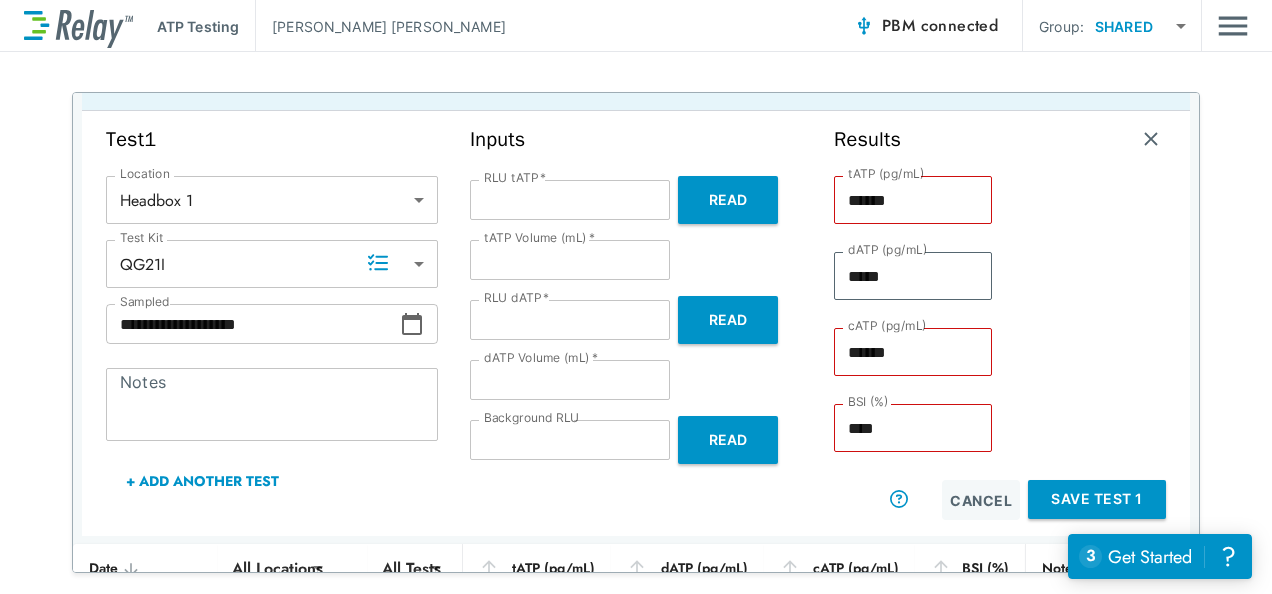 click on "Save Test 1" at bounding box center (1097, 499) 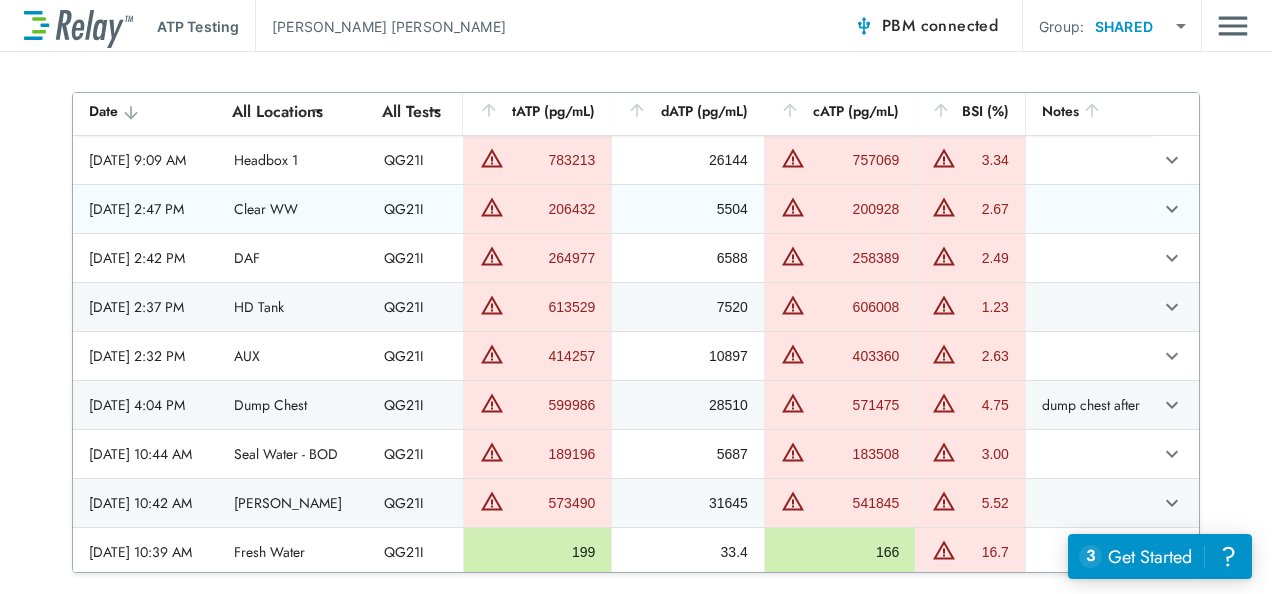scroll, scrollTop: 0, scrollLeft: 0, axis: both 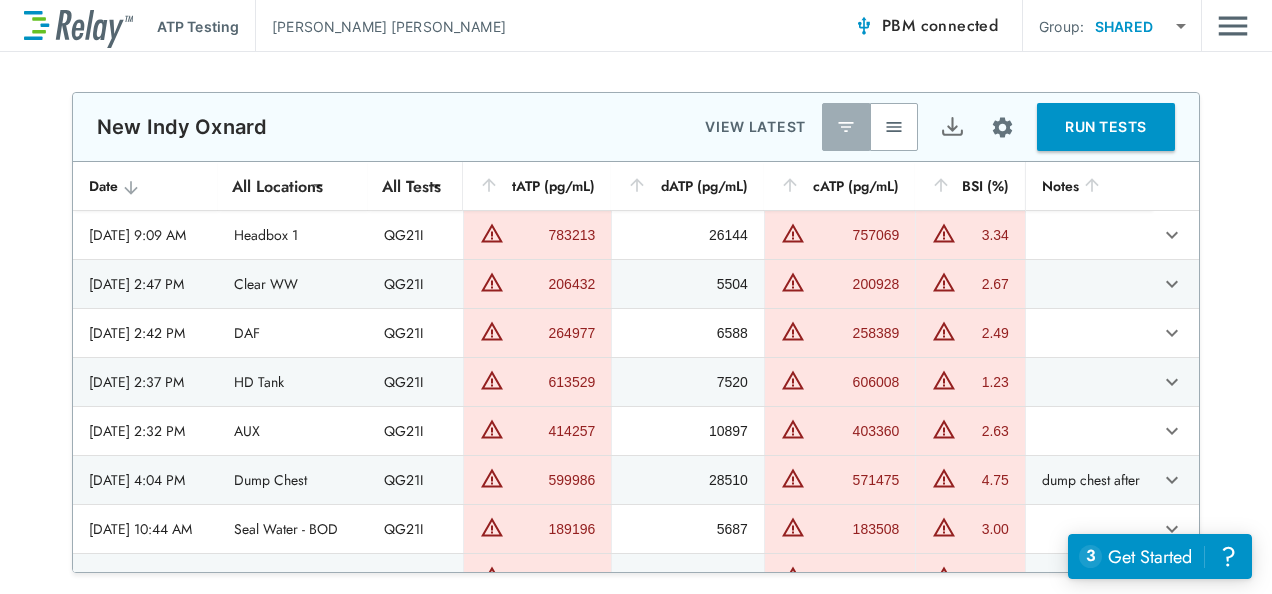 click on "RUN TESTS" at bounding box center (1106, 127) 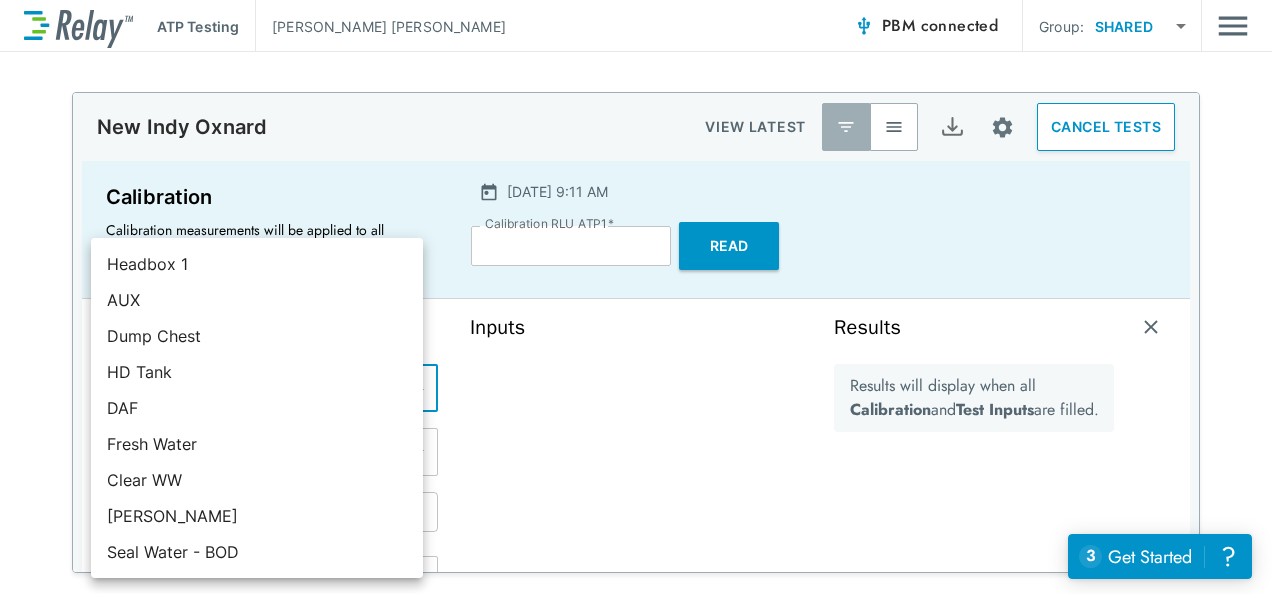 click on "**********" at bounding box center [636, 297] 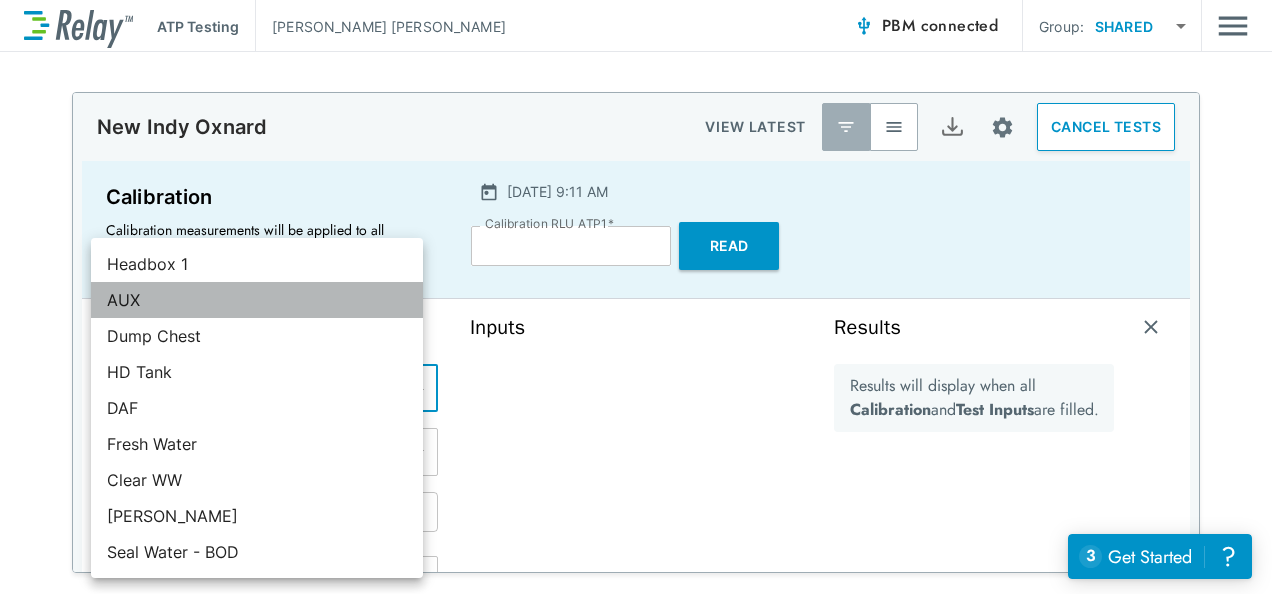 click on "AUX" at bounding box center [257, 300] 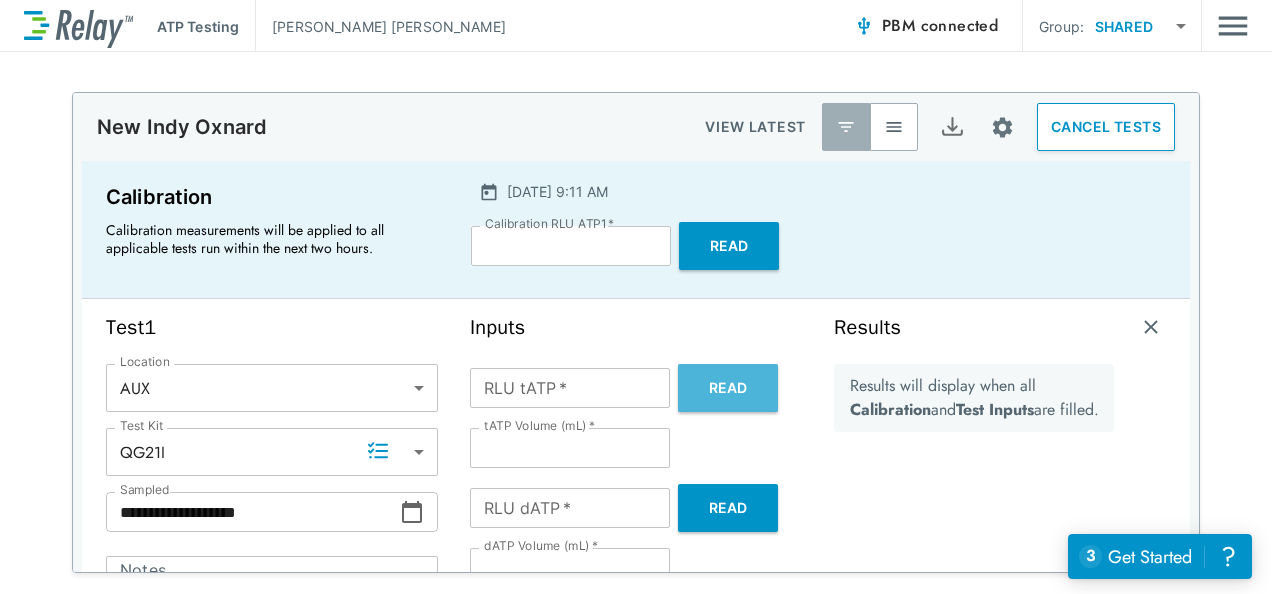 click on "Read" at bounding box center [728, 388] 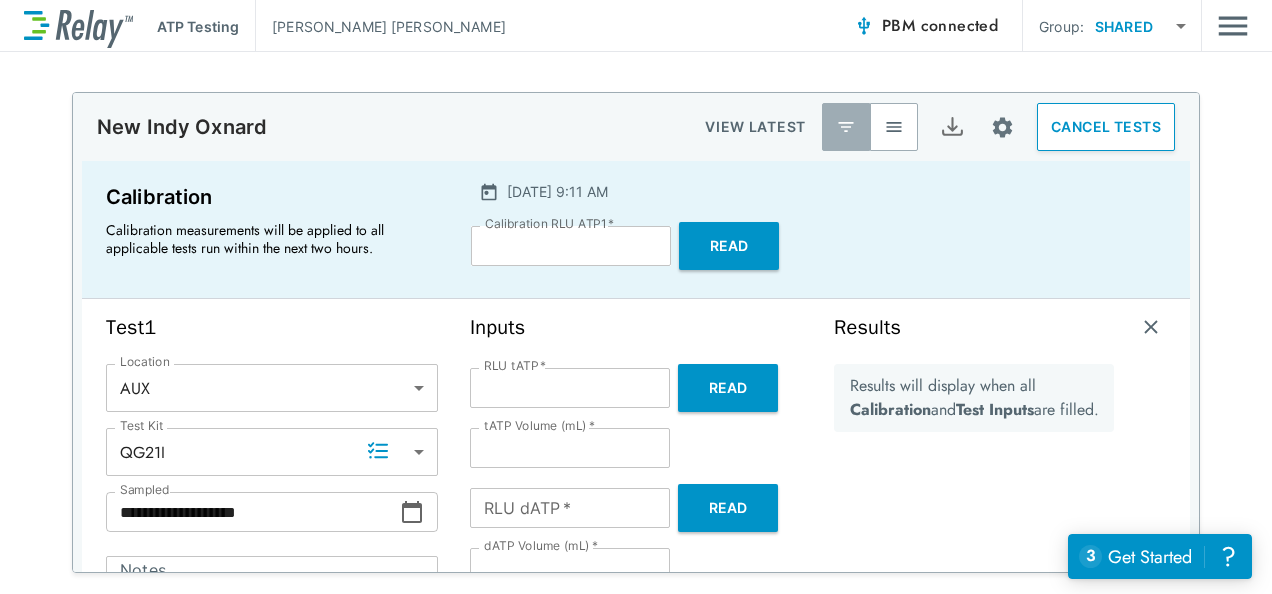 type on "******" 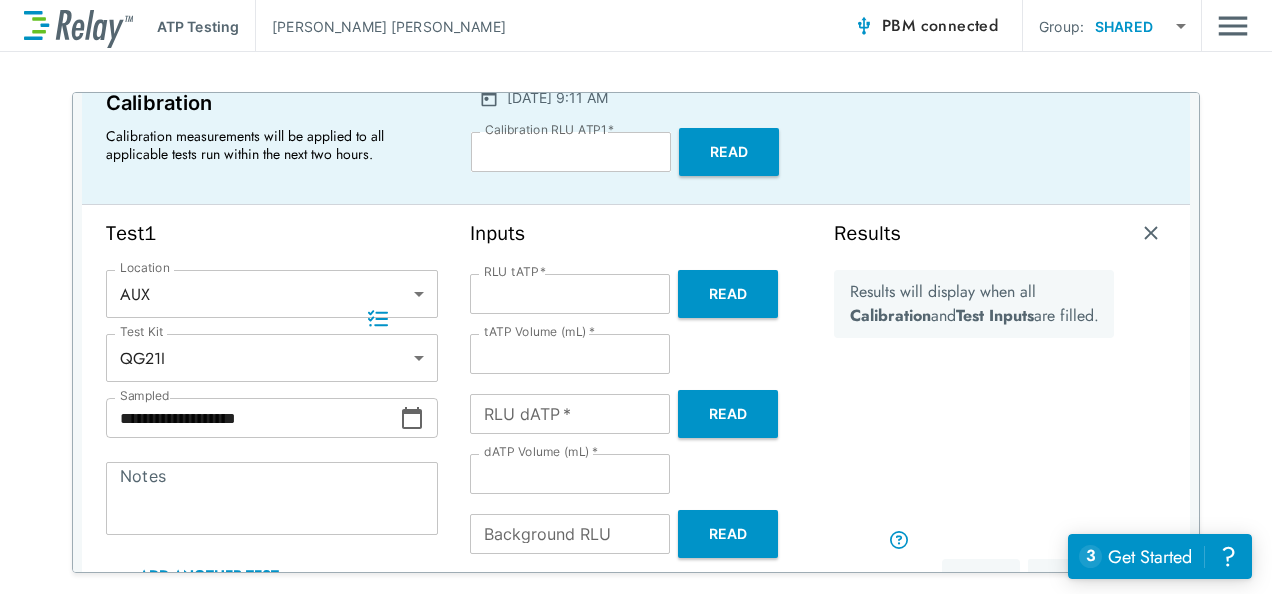 scroll, scrollTop: 136, scrollLeft: 0, axis: vertical 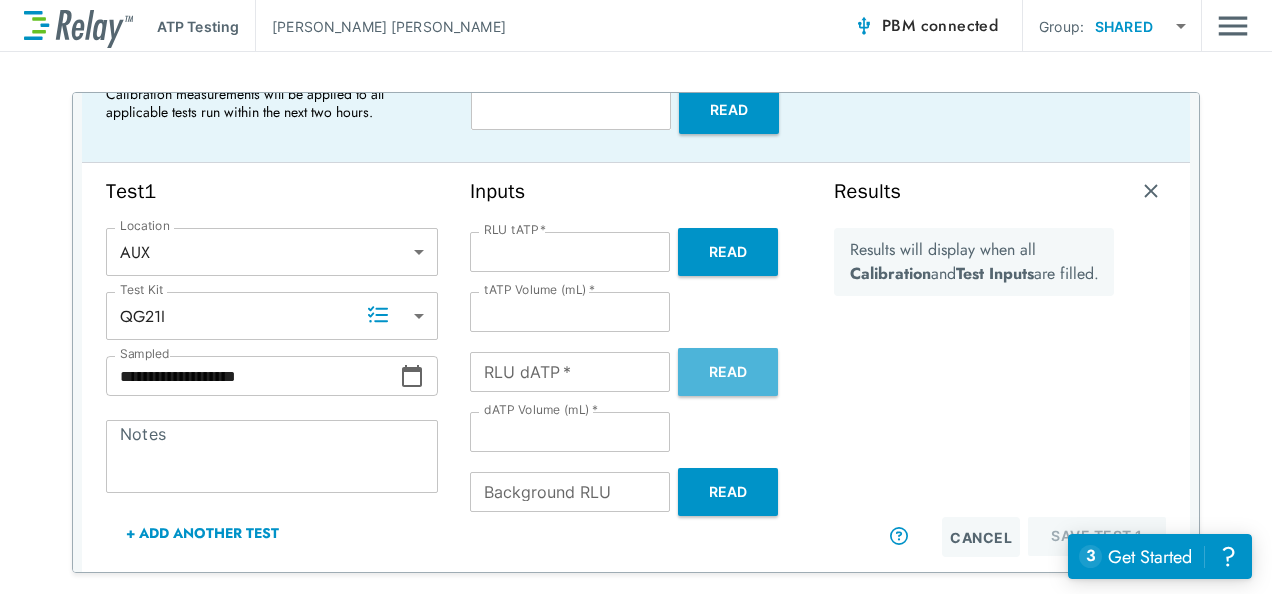 click on "Read" at bounding box center [728, 372] 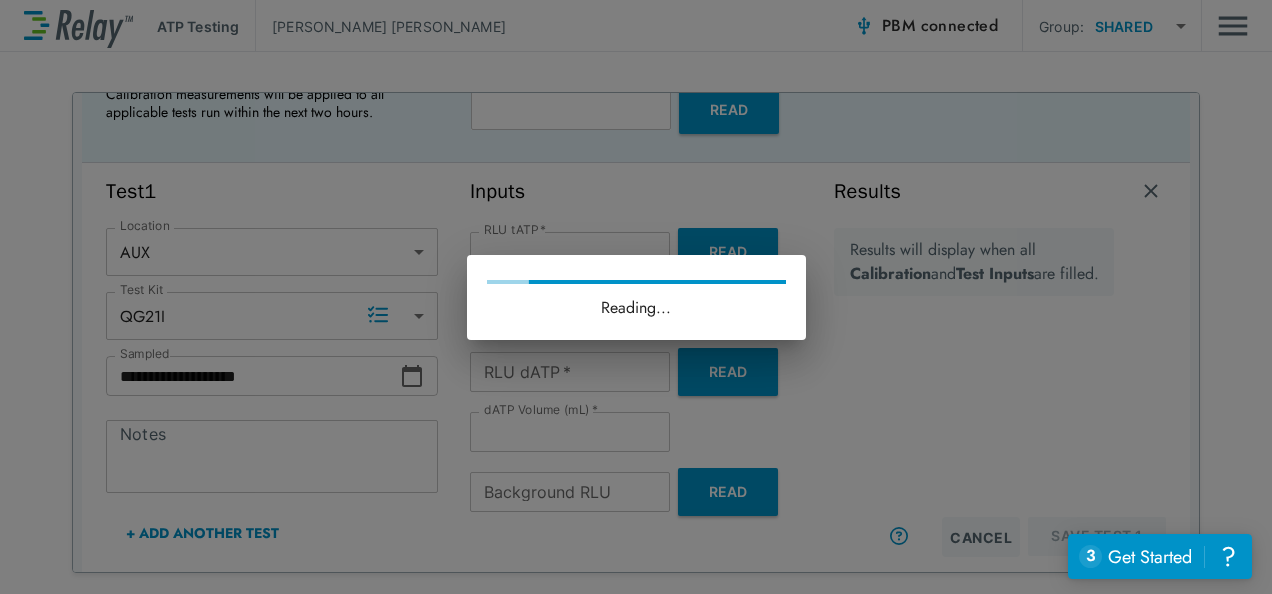 type on "*****" 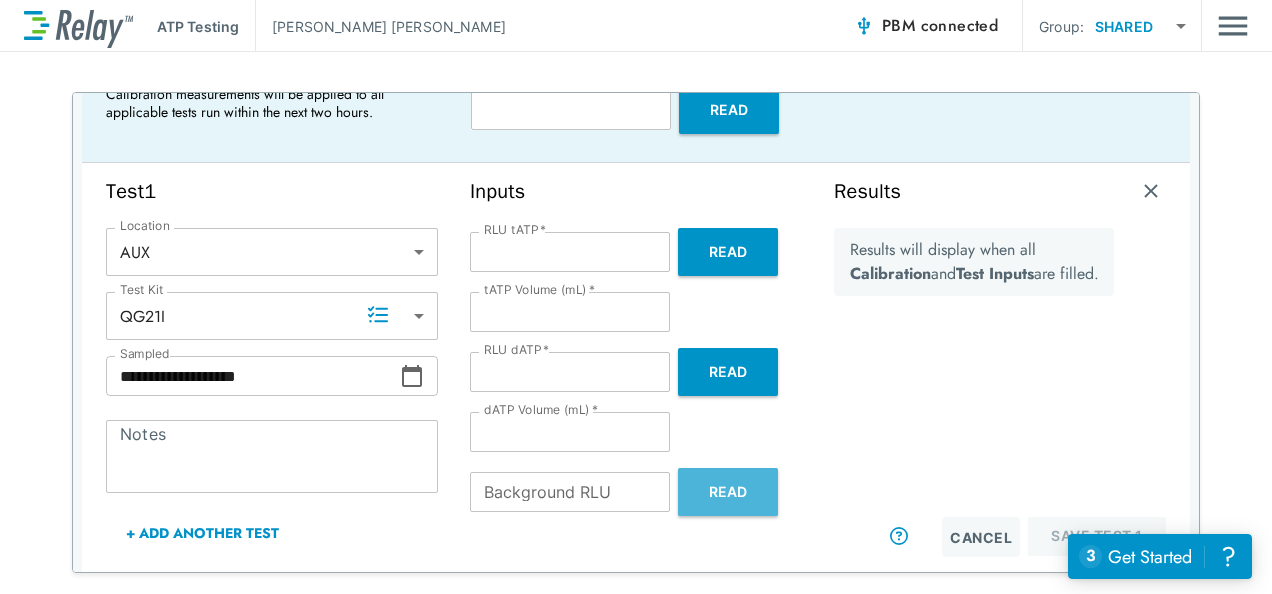 click on "Read" at bounding box center (728, 492) 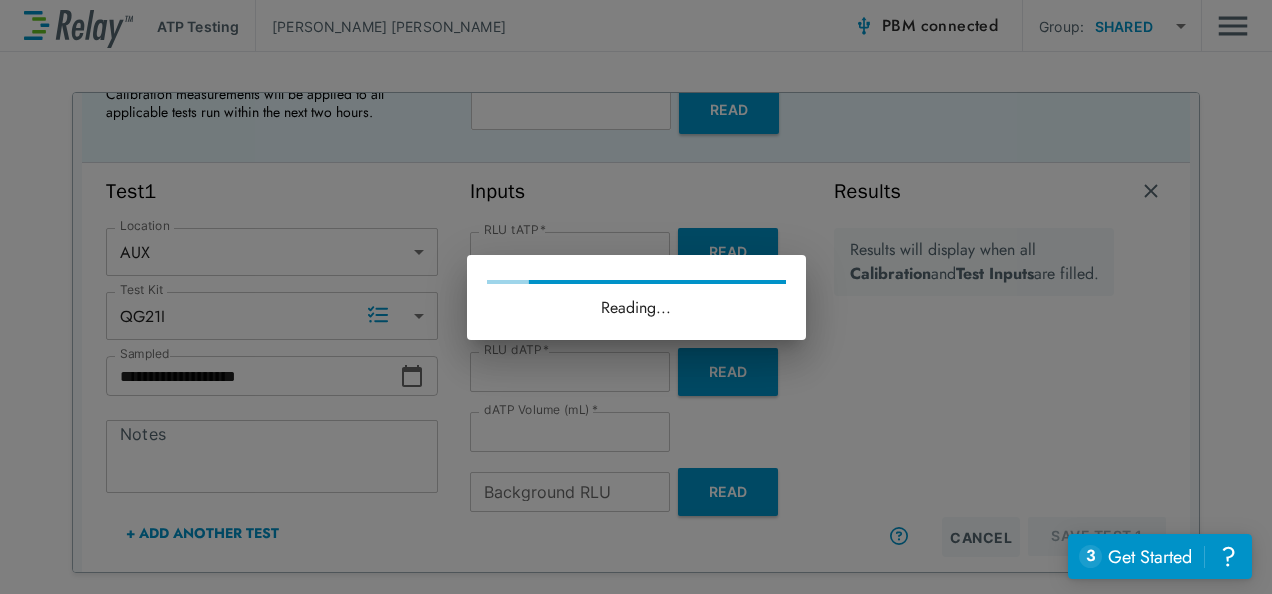 type on "*" 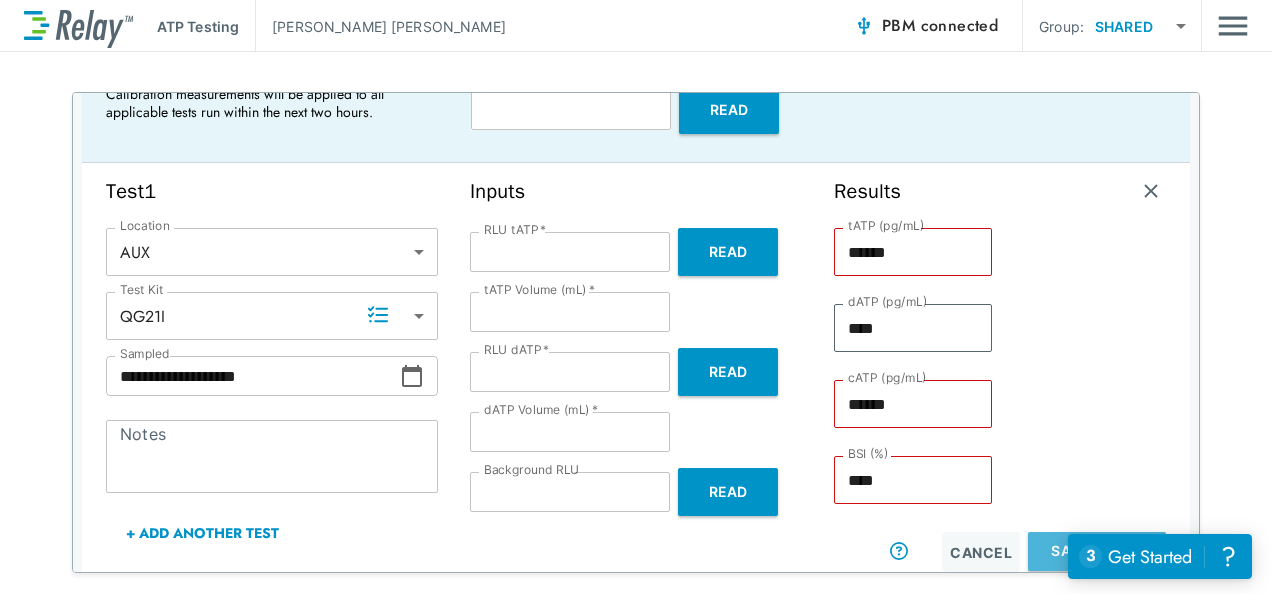 click on "Save Test 1" at bounding box center (1097, 551) 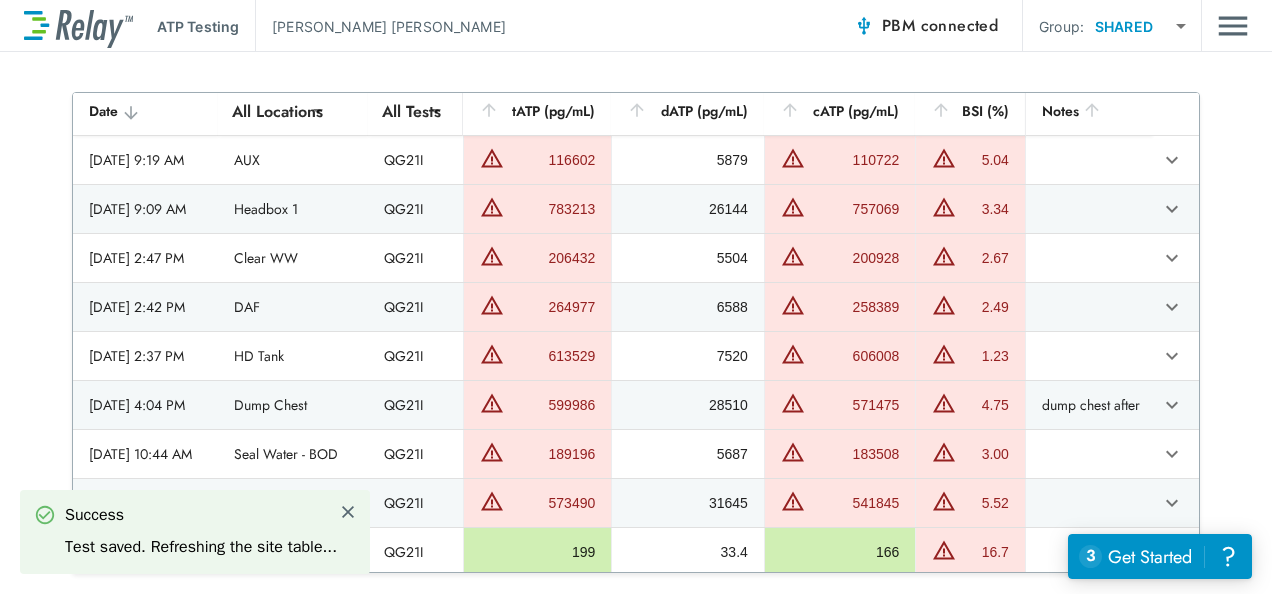 scroll, scrollTop: 0, scrollLeft: 0, axis: both 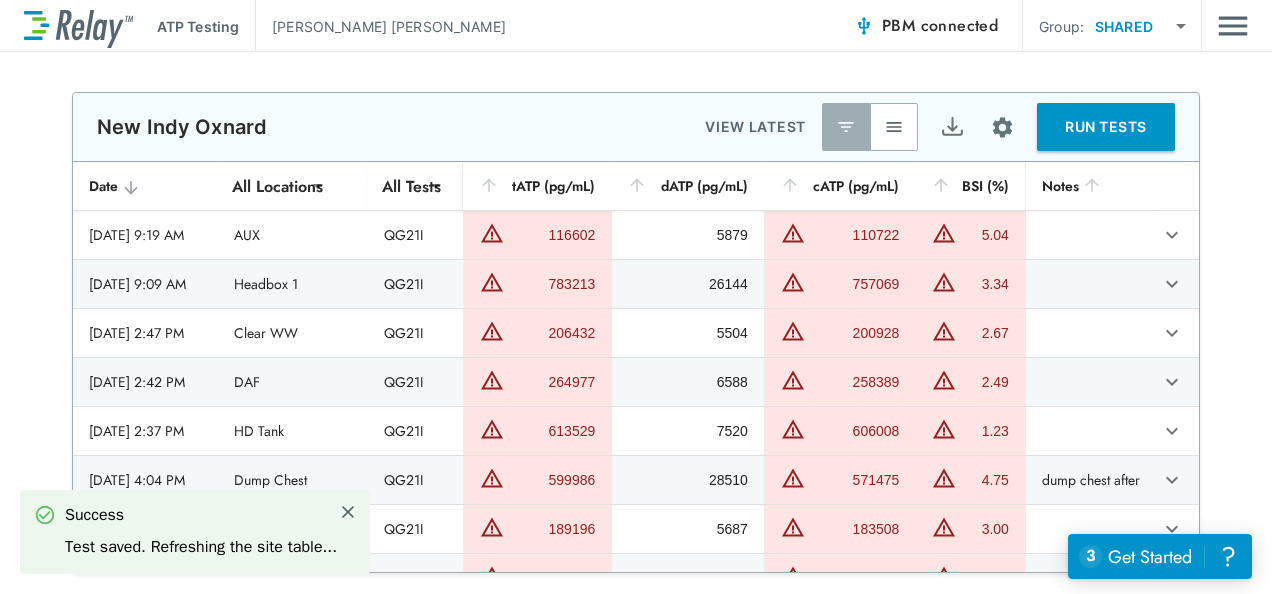 click on "RUN TESTS" at bounding box center (1106, 127) 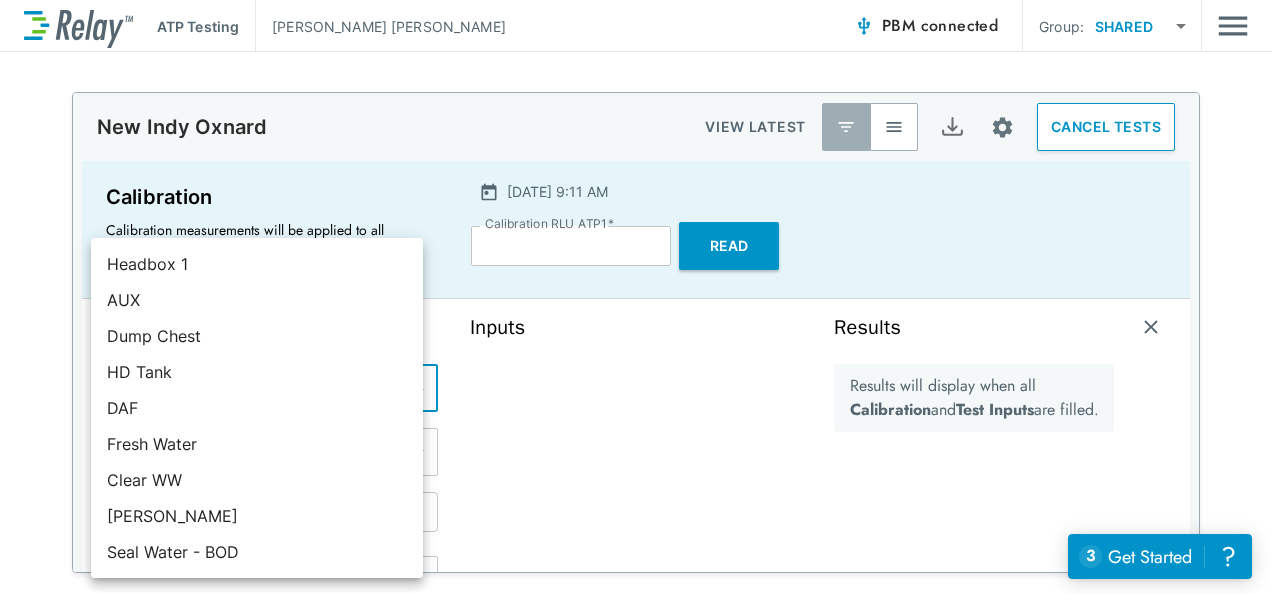 click on "**********" at bounding box center (636, 297) 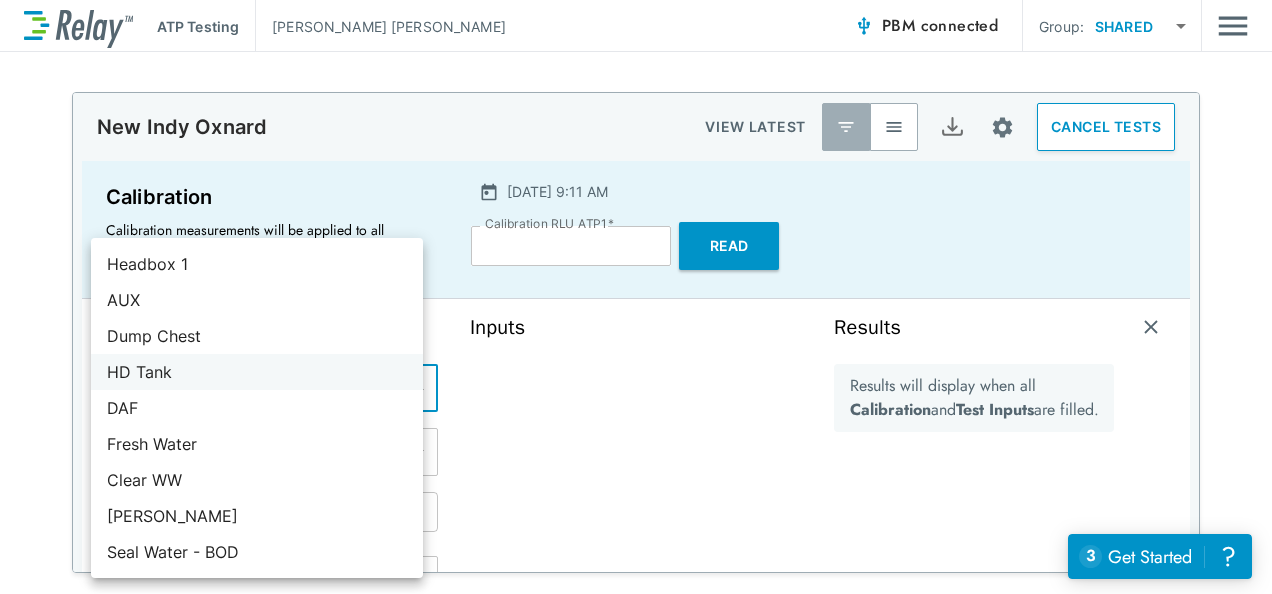 click on "HD Tank" at bounding box center (257, 372) 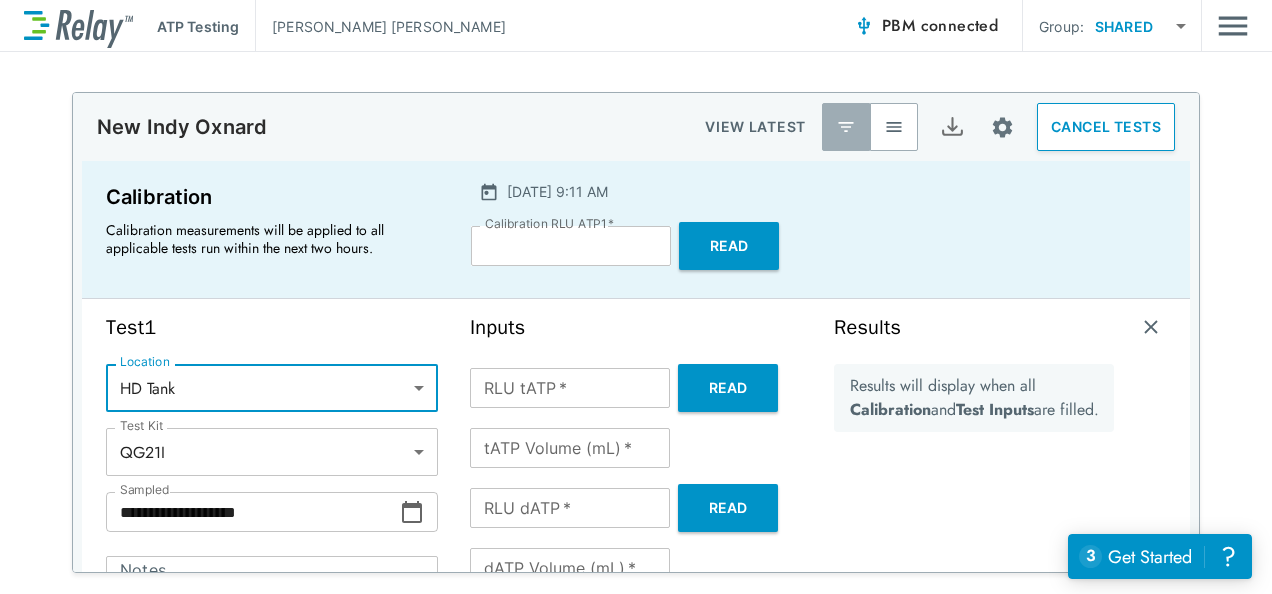 type on "*****" 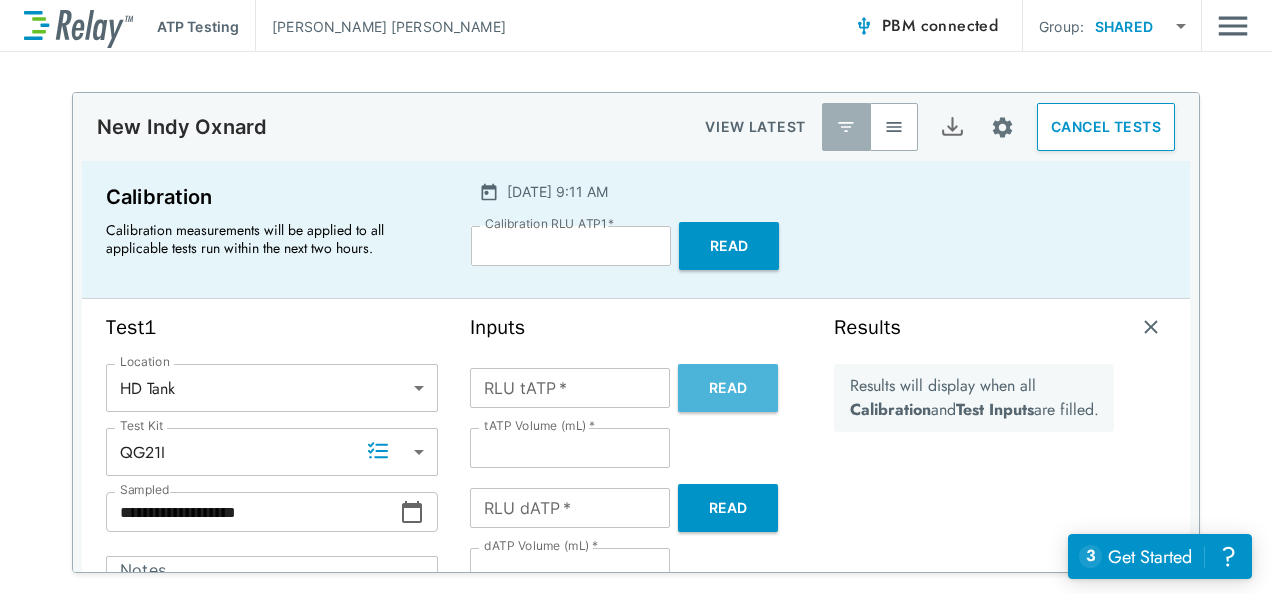 click on "Read" at bounding box center (728, 388) 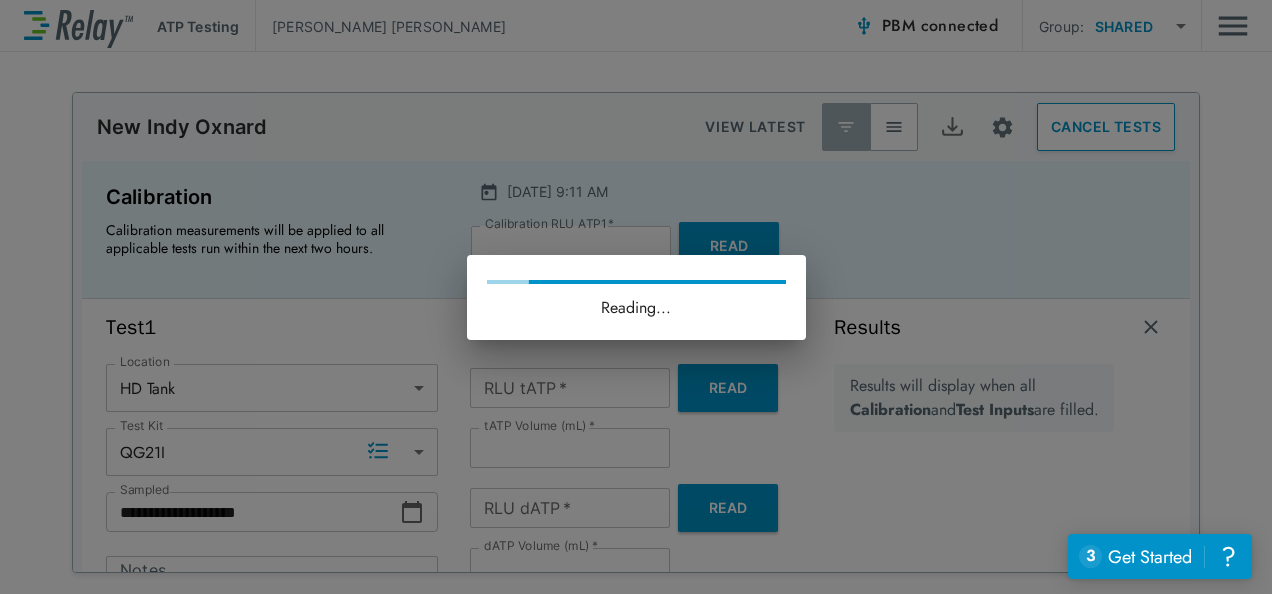 type on "*******" 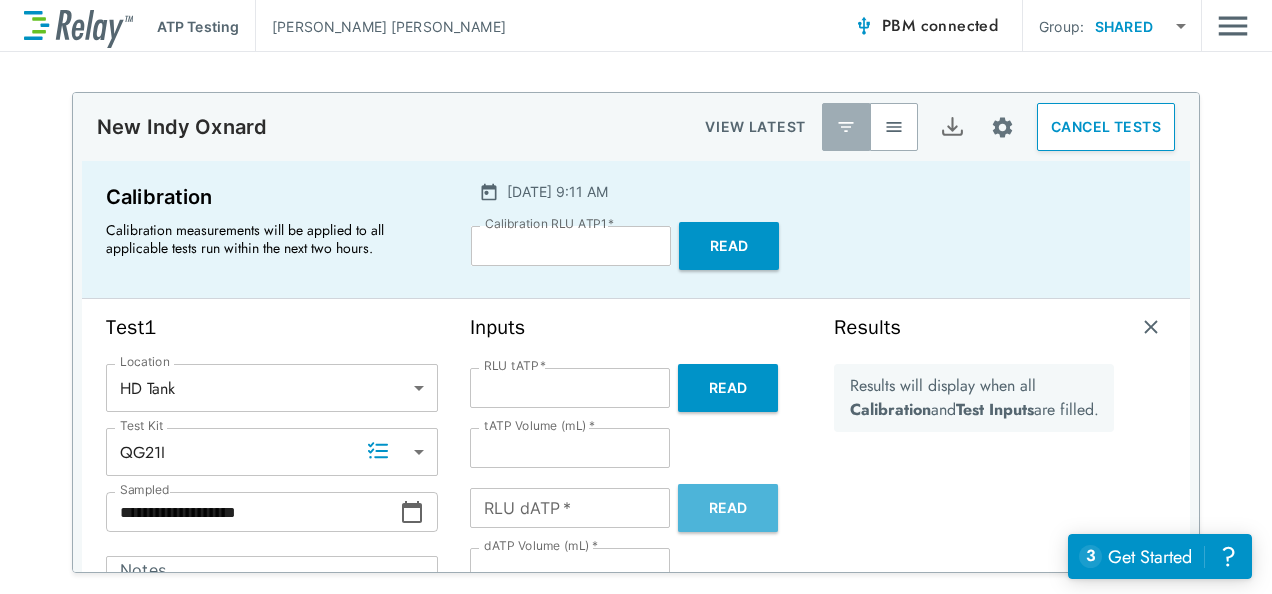 click on "Read" at bounding box center [728, 508] 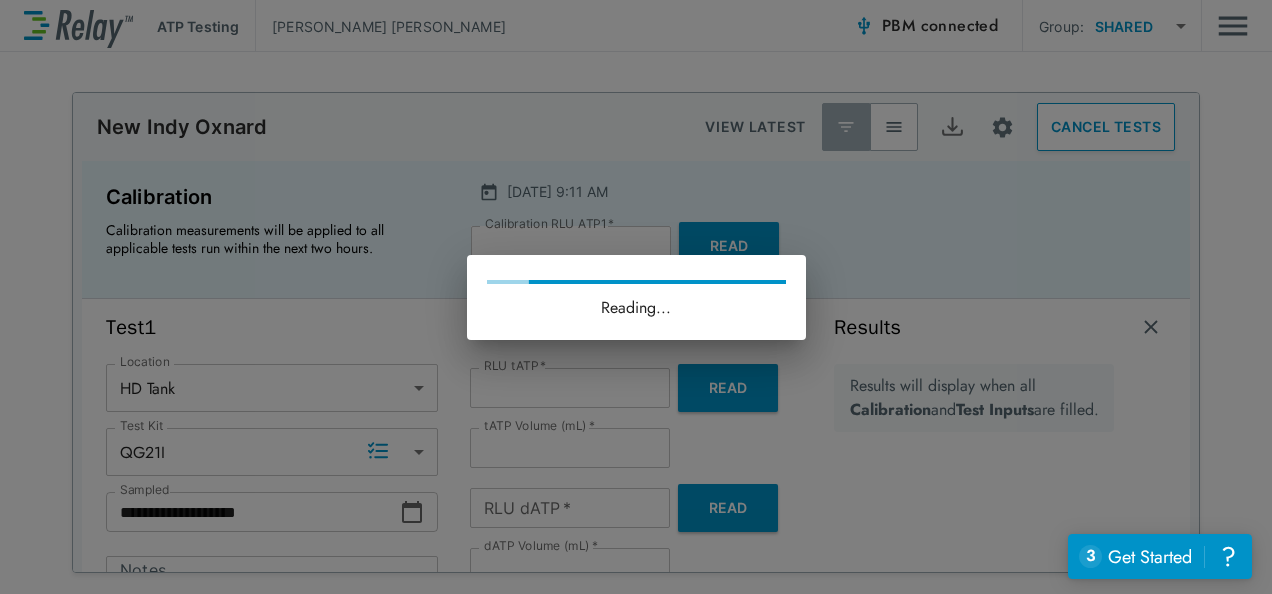 type on "*****" 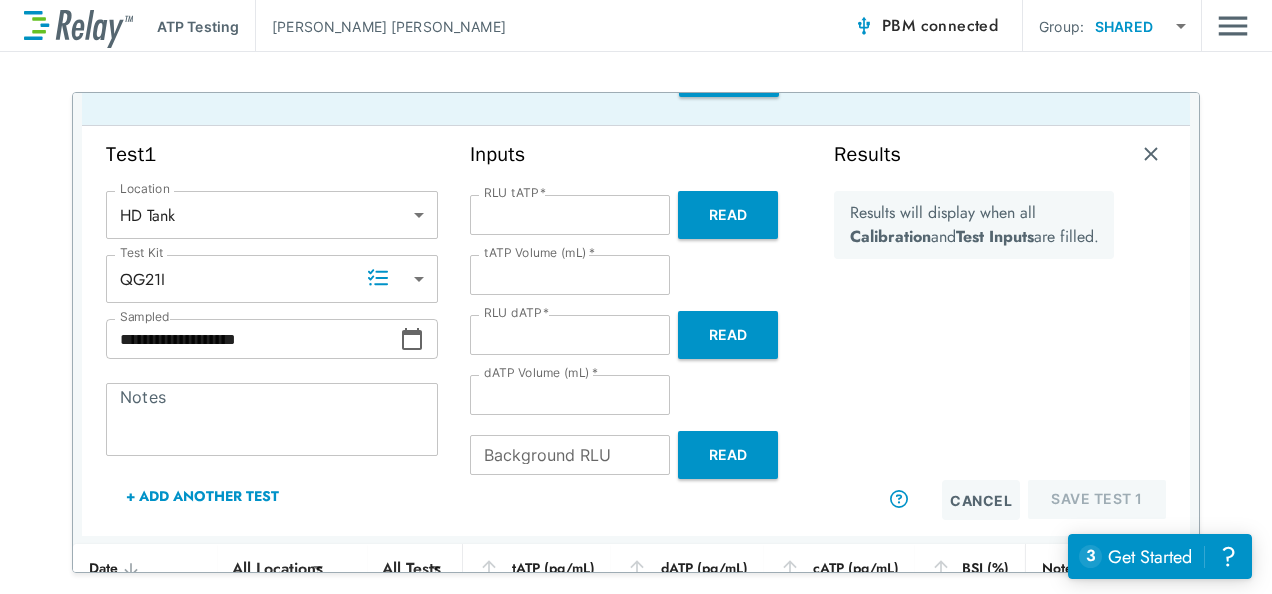 scroll, scrollTop: 193, scrollLeft: 0, axis: vertical 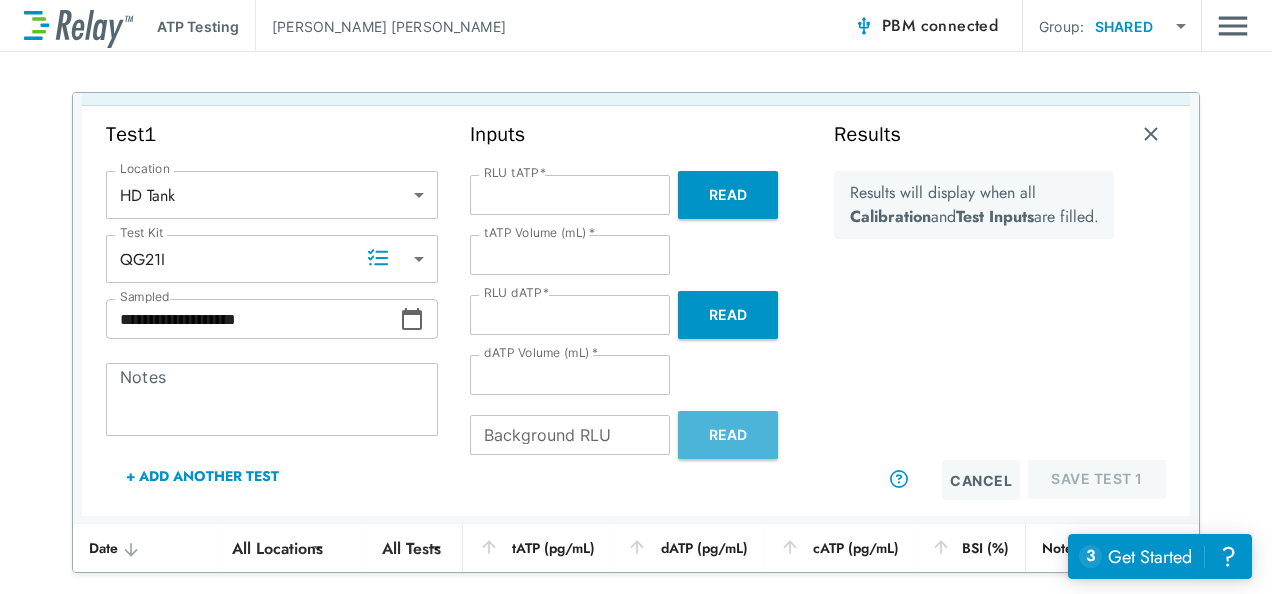 click on "Read" at bounding box center [728, 435] 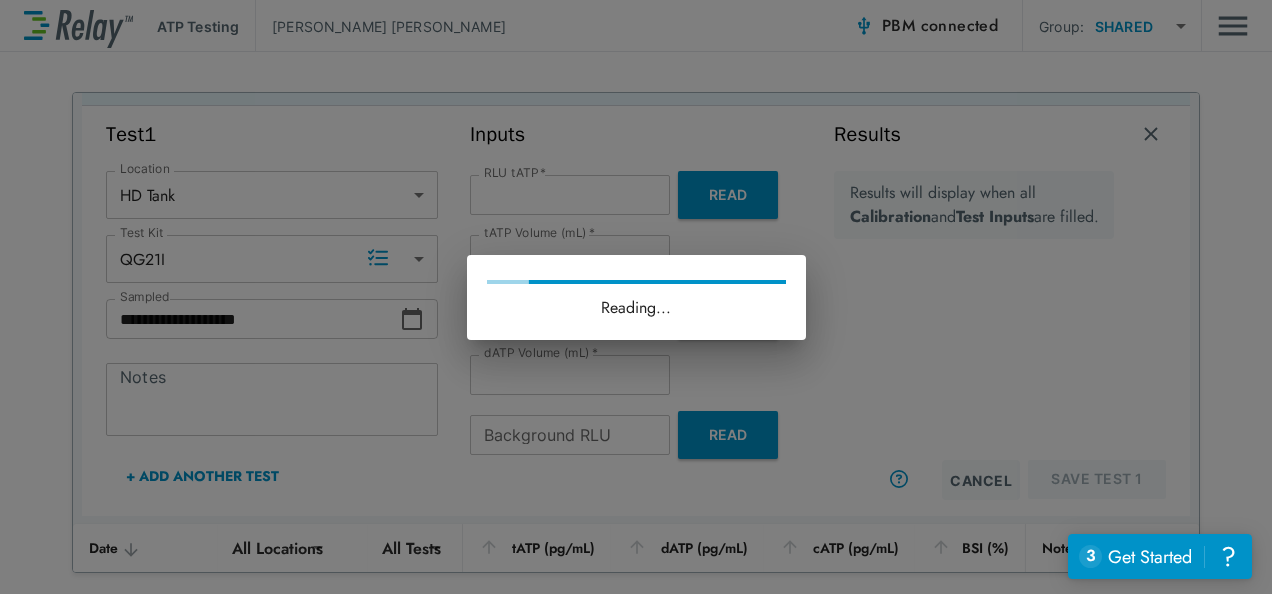 type on "*" 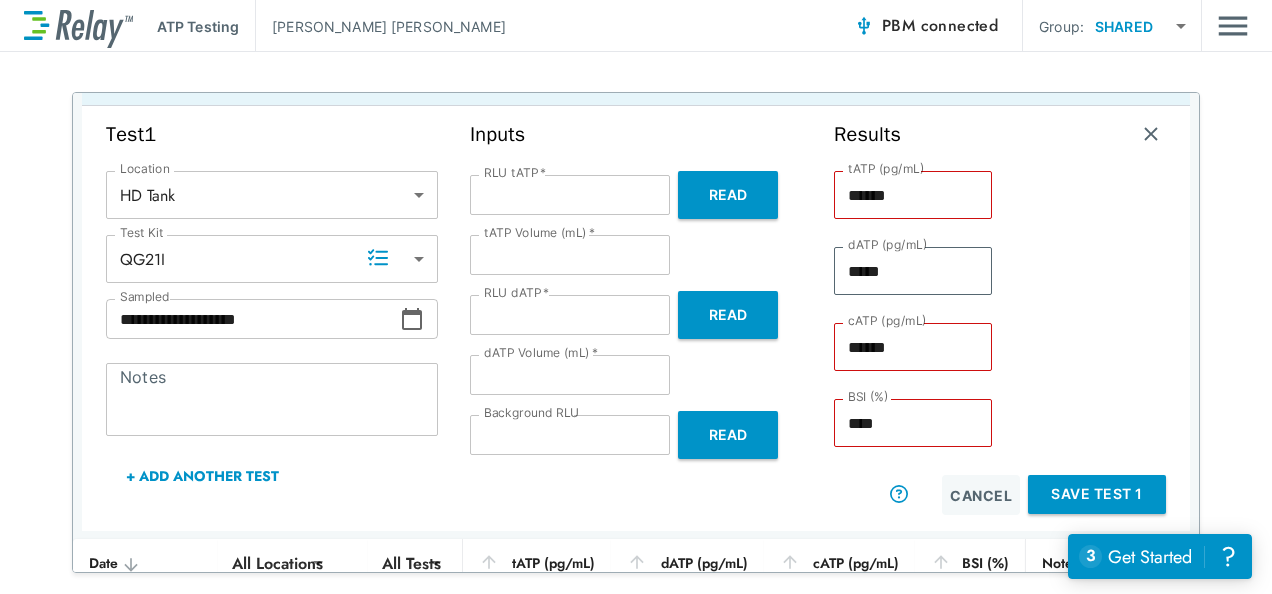 click on "Save Test 1" at bounding box center (1097, 494) 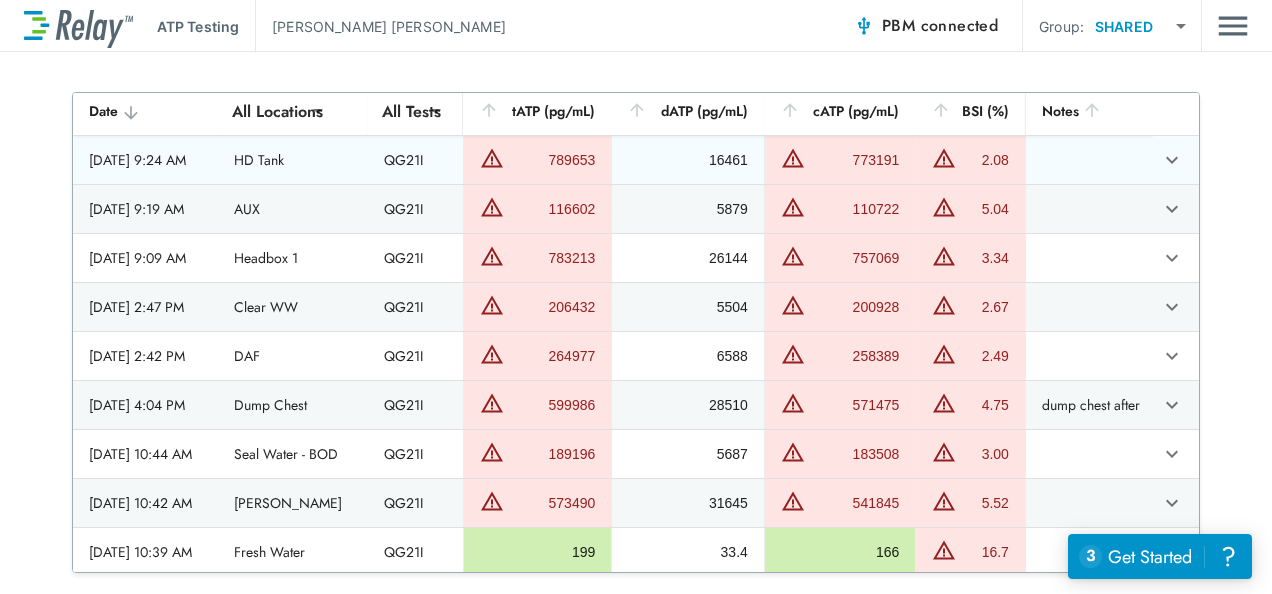 scroll, scrollTop: 0, scrollLeft: 0, axis: both 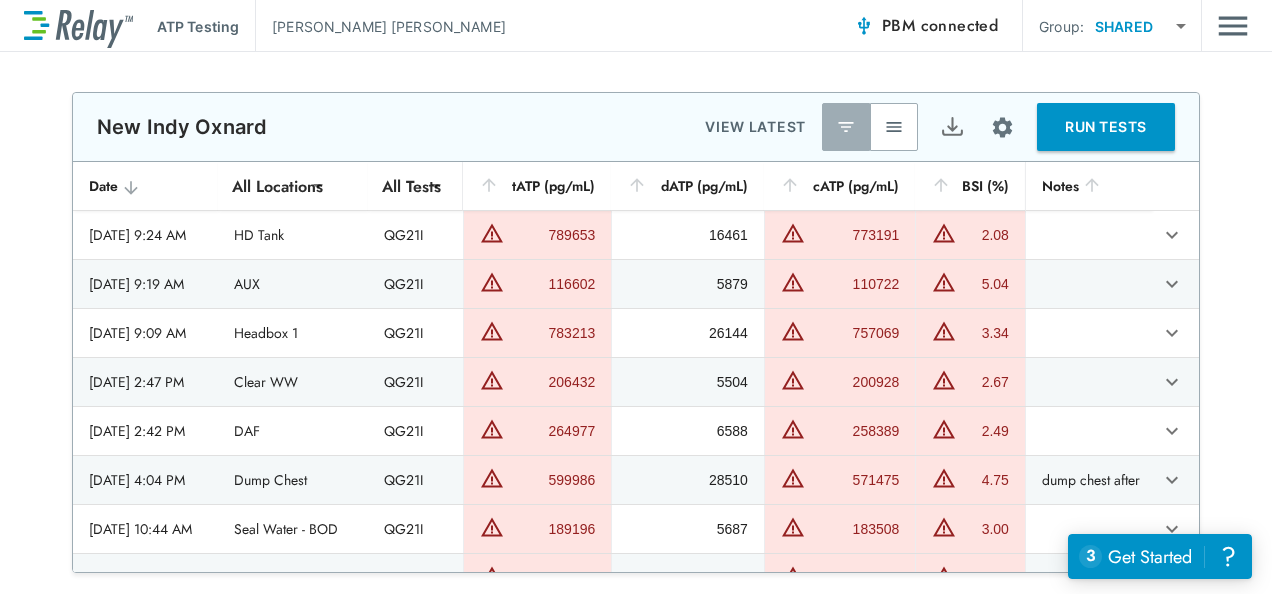 click on "RUN TESTS" at bounding box center [1106, 127] 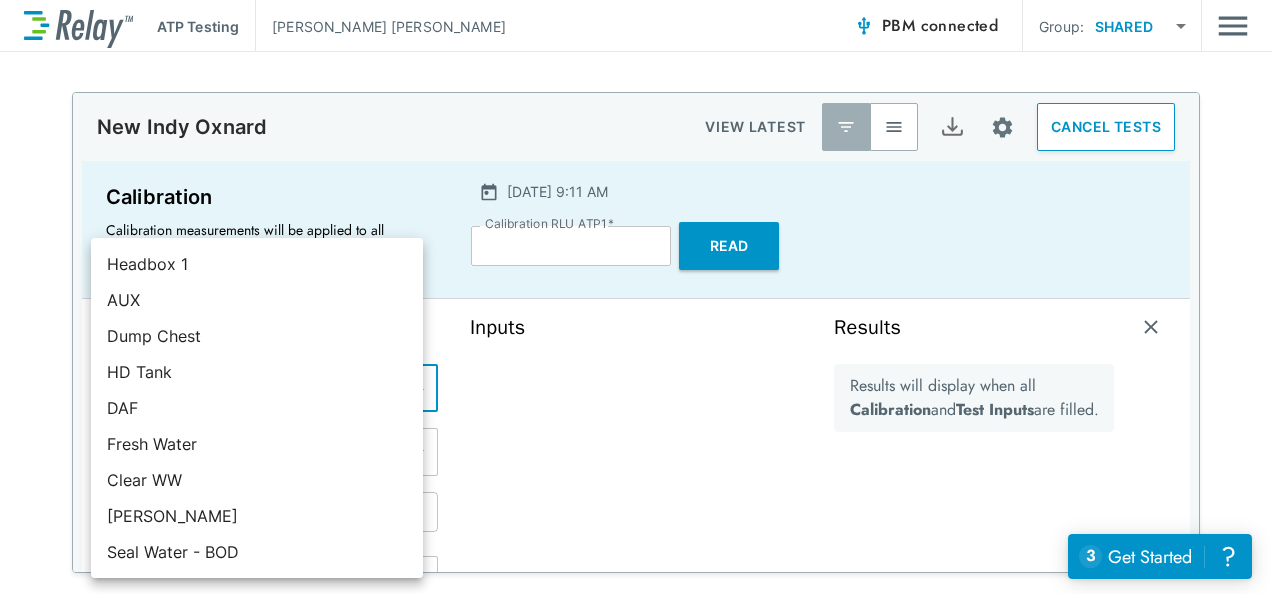 click on "**********" at bounding box center [636, 297] 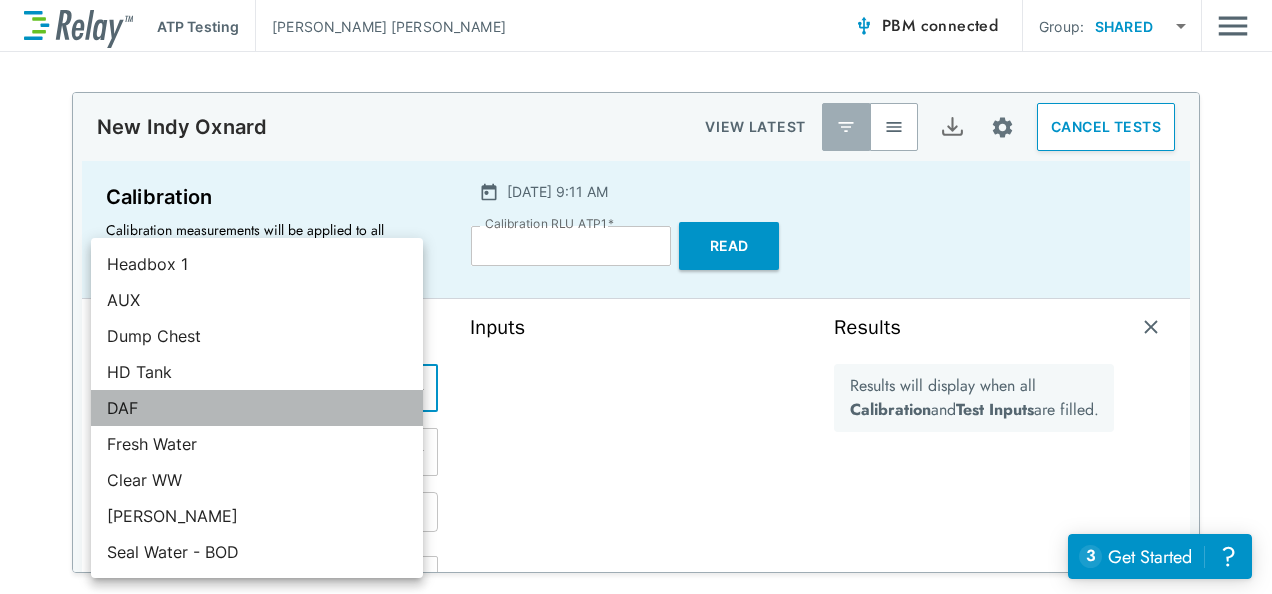 click on "DAF" at bounding box center (257, 408) 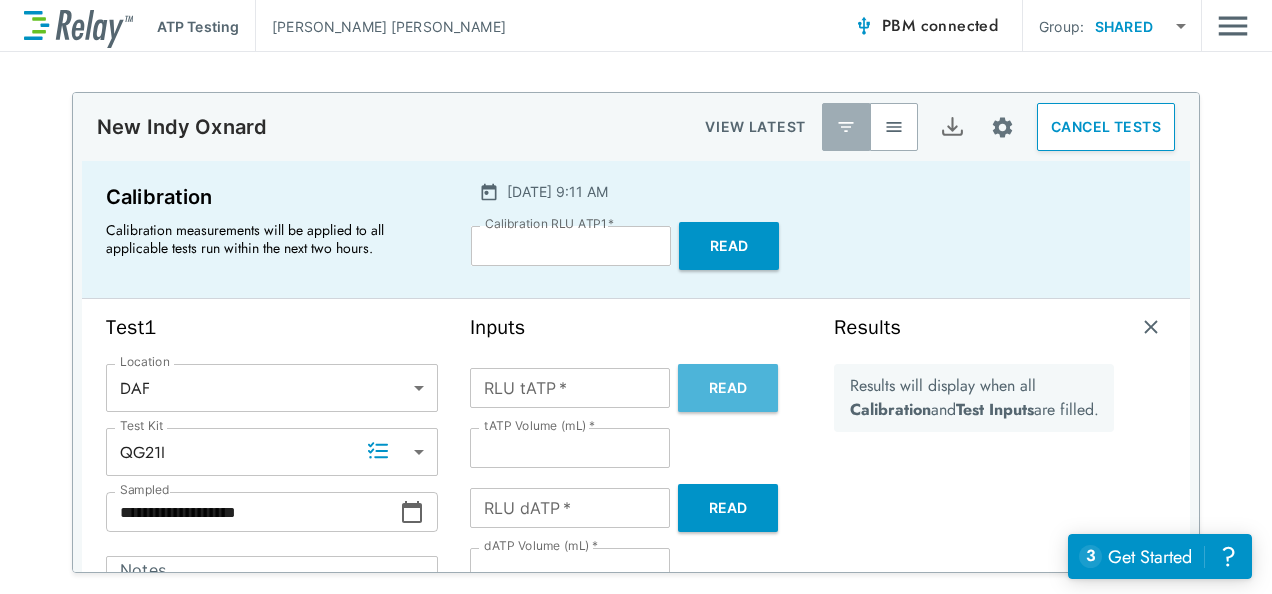 click on "Read" at bounding box center [728, 388] 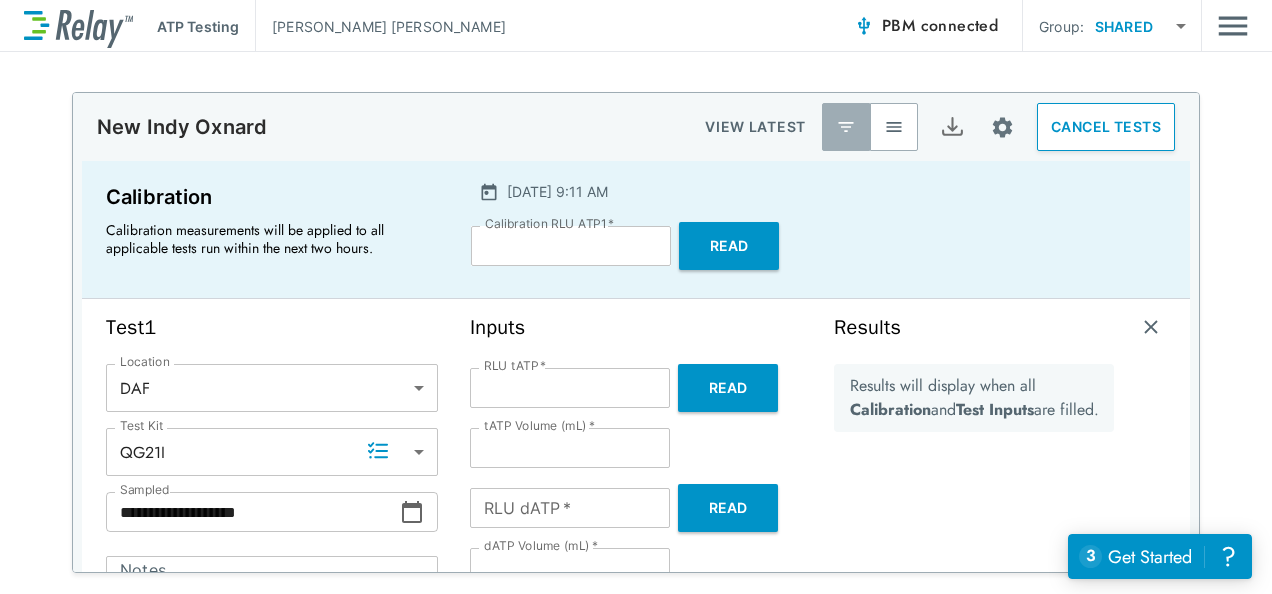 type on "*****" 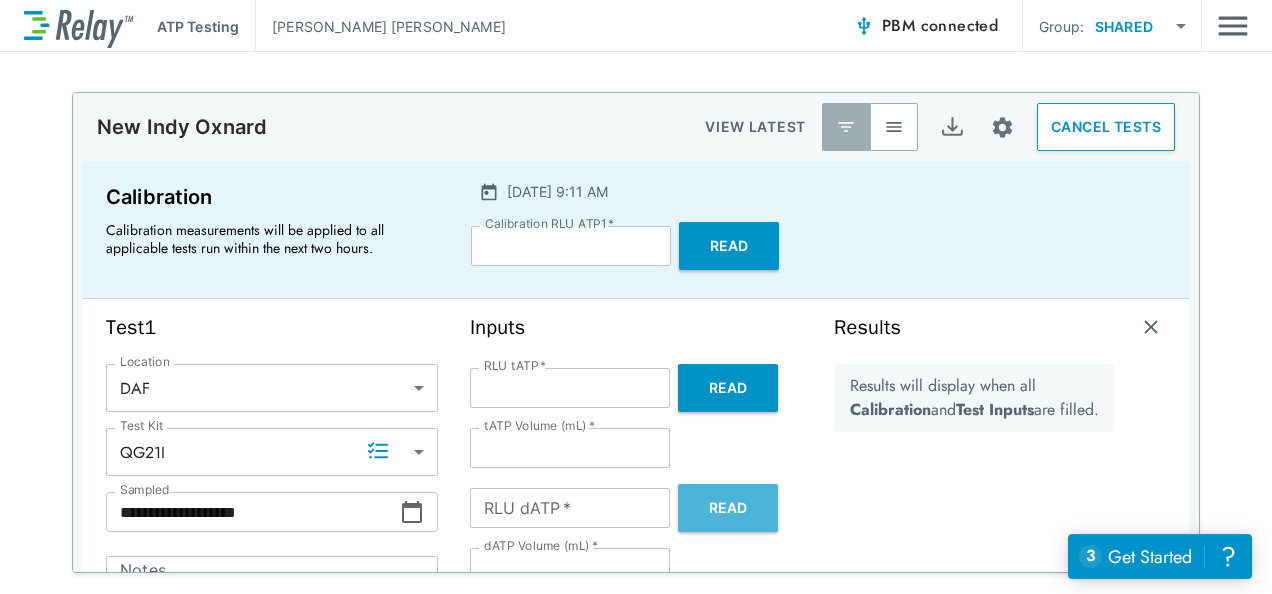 click on "Read" at bounding box center [728, 508] 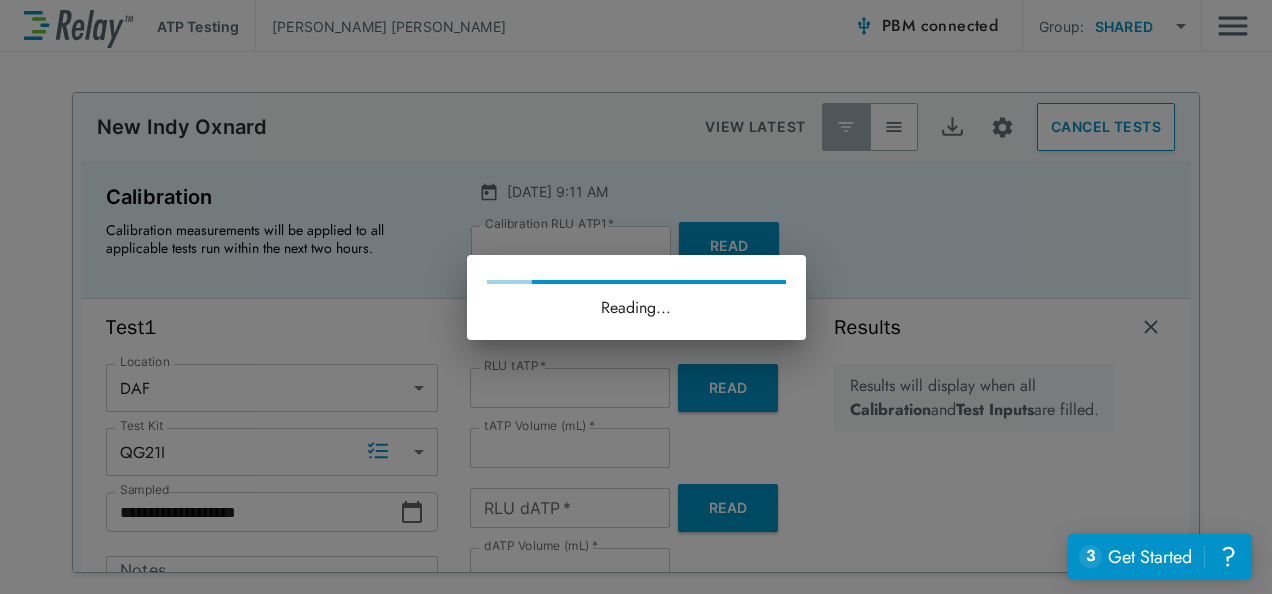 type on "****" 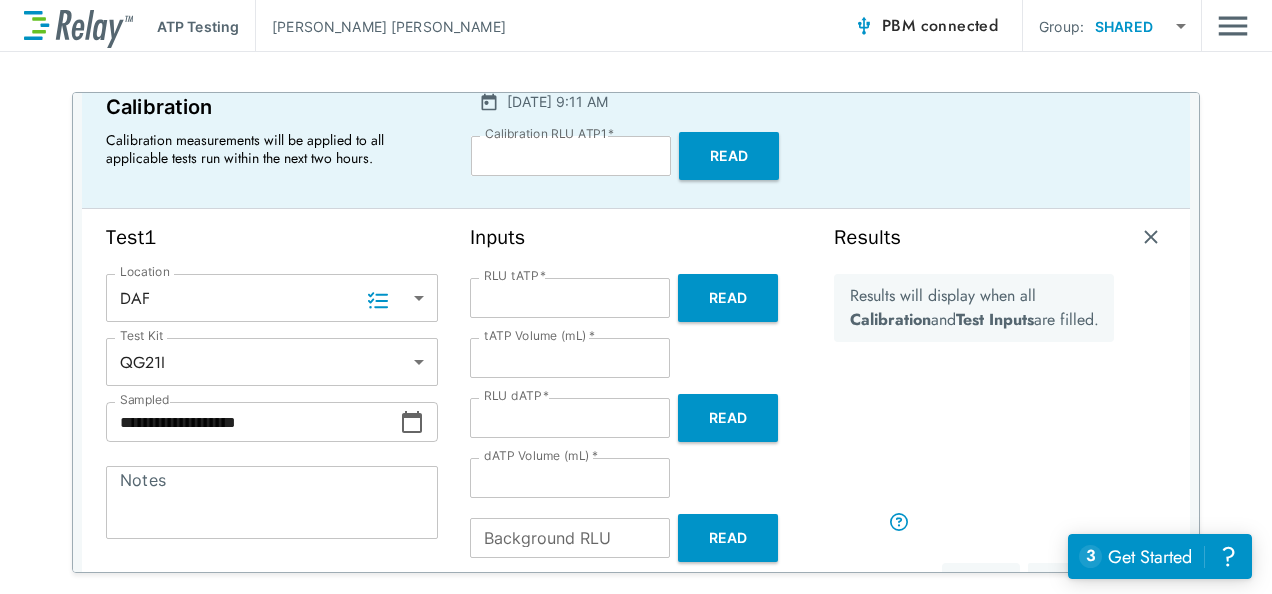 scroll, scrollTop: 158, scrollLeft: 0, axis: vertical 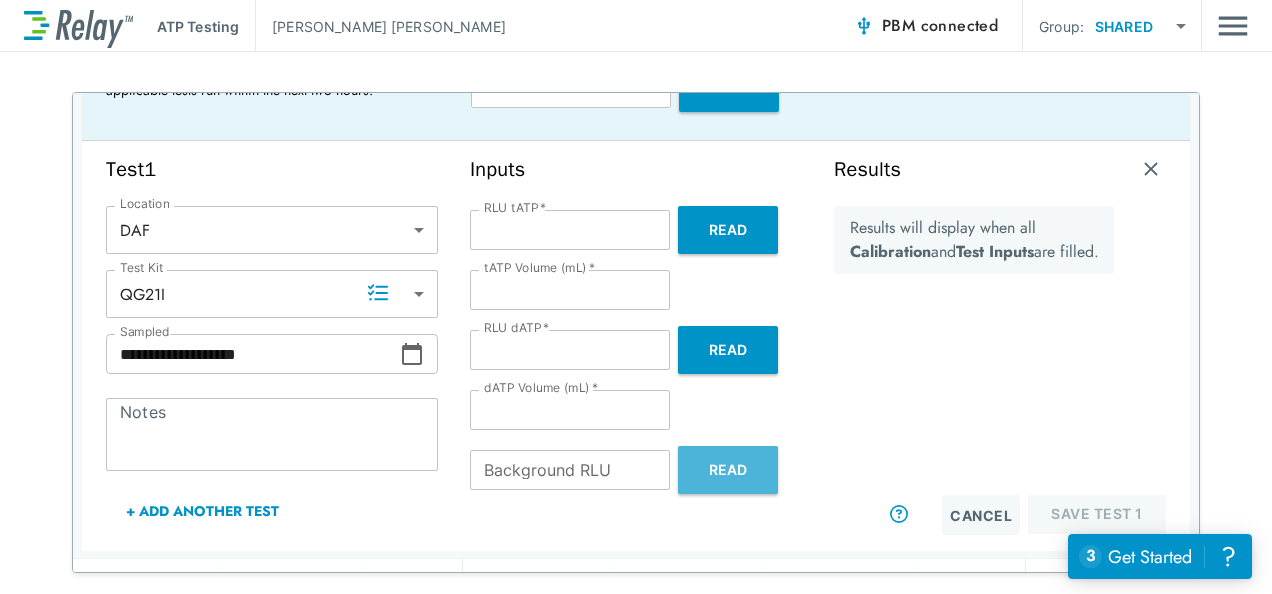 click on "Read" at bounding box center (728, 470) 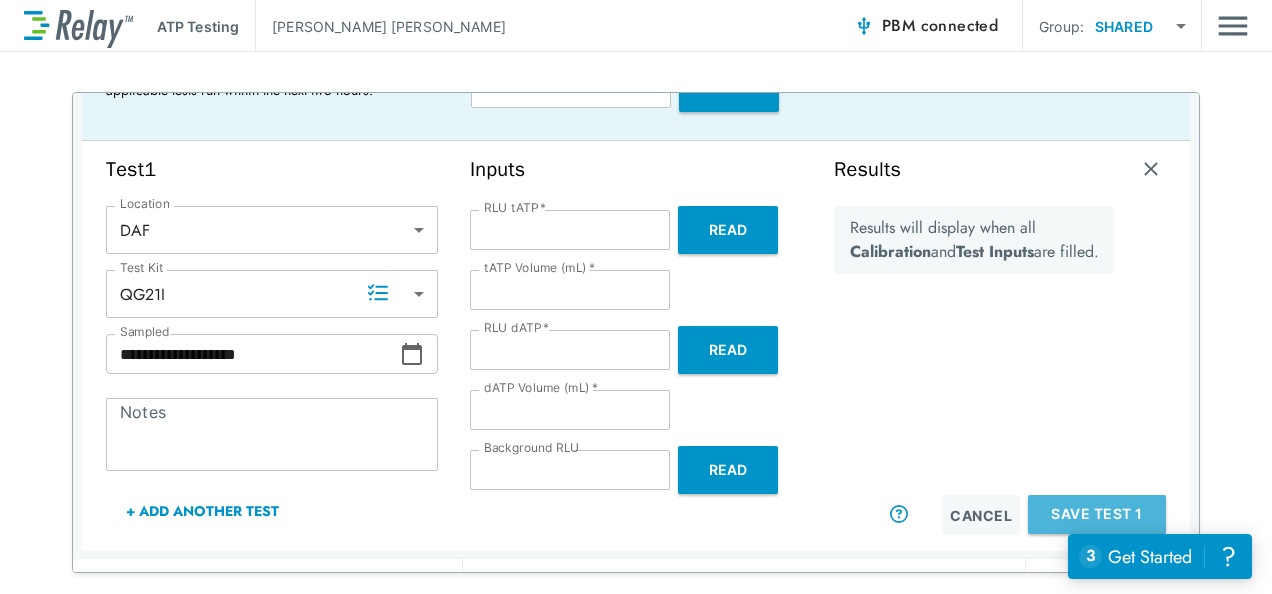click on "Save Test 1" at bounding box center [1097, 514] 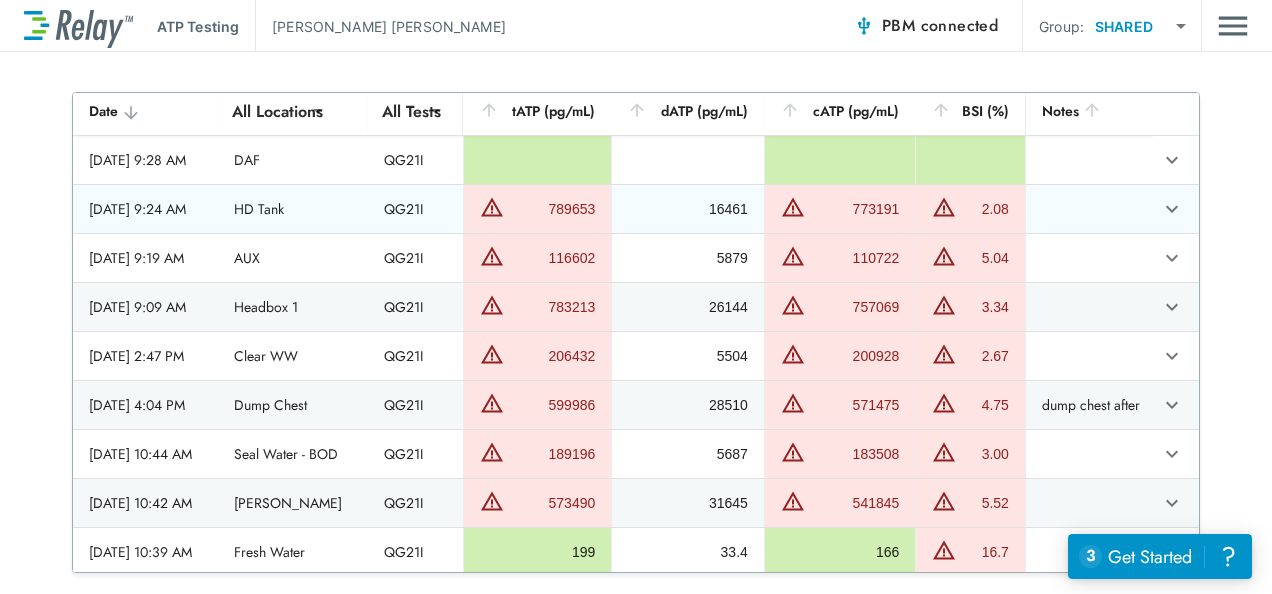 scroll, scrollTop: 0, scrollLeft: 0, axis: both 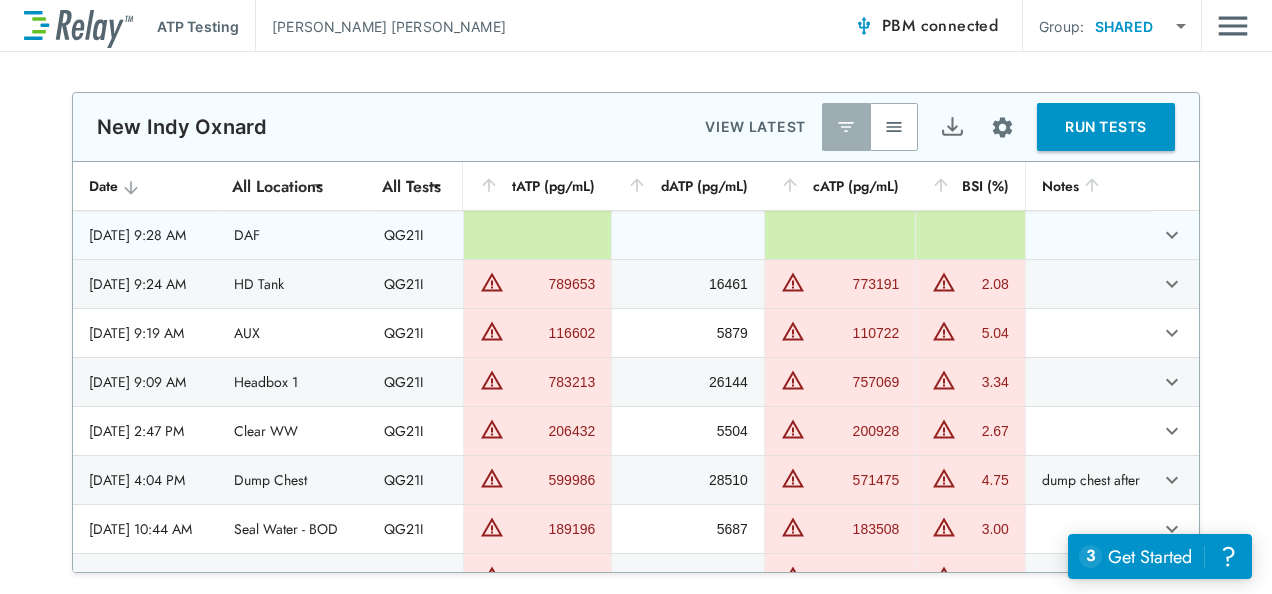 click at bounding box center (537, 235) 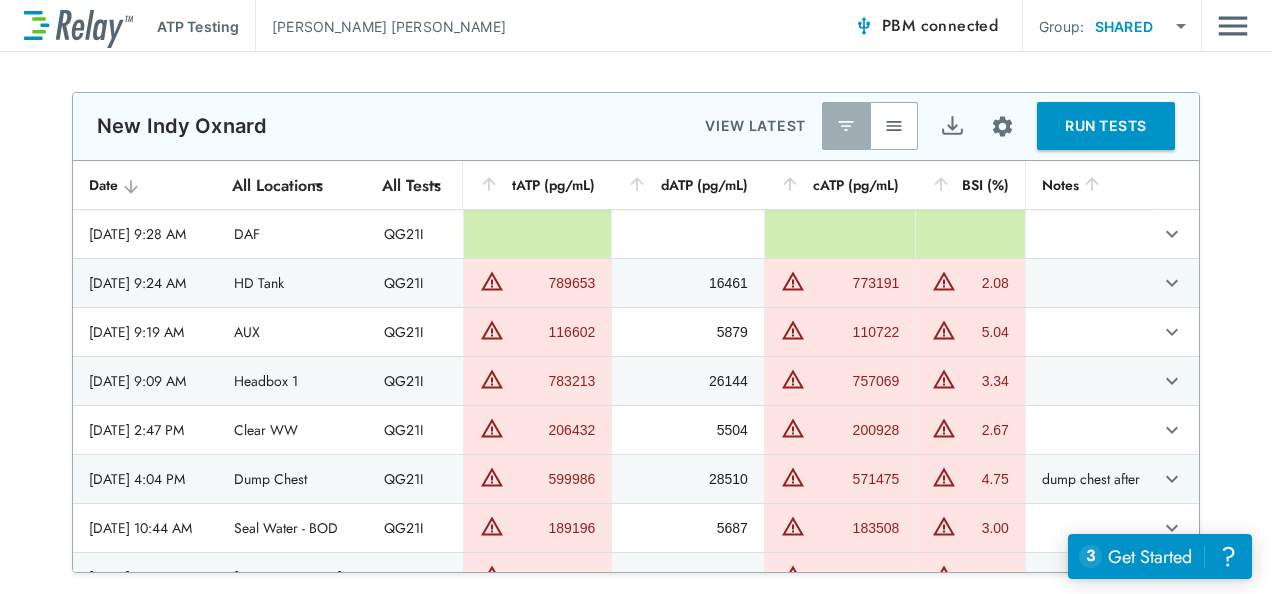 type 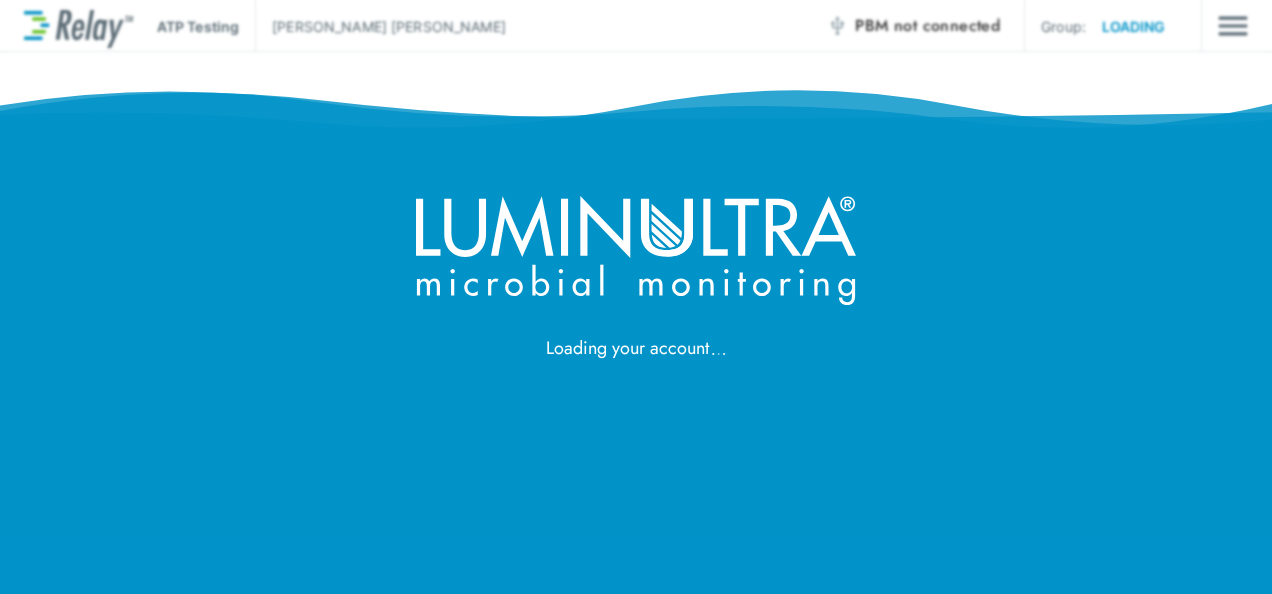 scroll, scrollTop: 0, scrollLeft: 0, axis: both 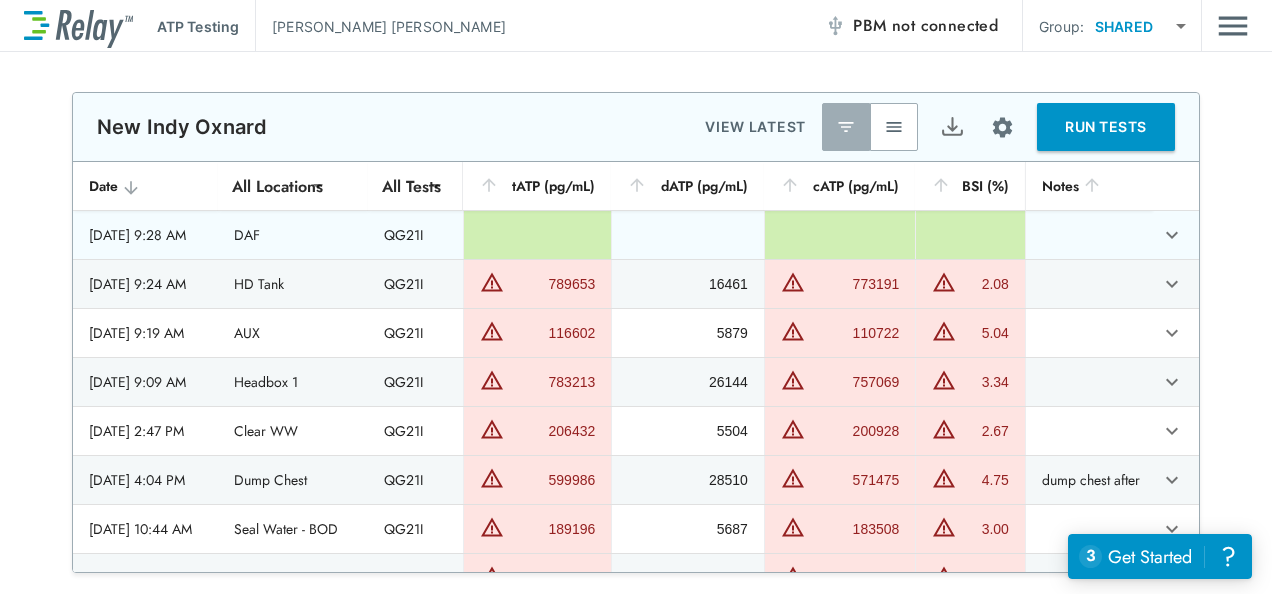 click on "[DATE] 9:28 AM" at bounding box center [145, 235] 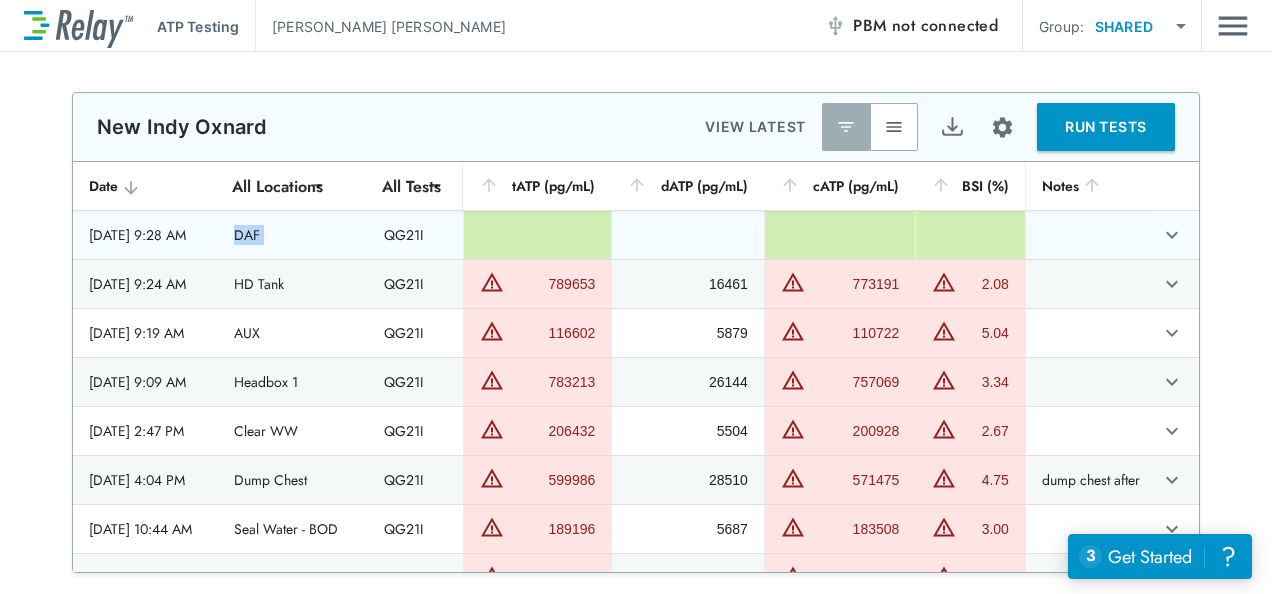click on "DAF" at bounding box center [293, 235] 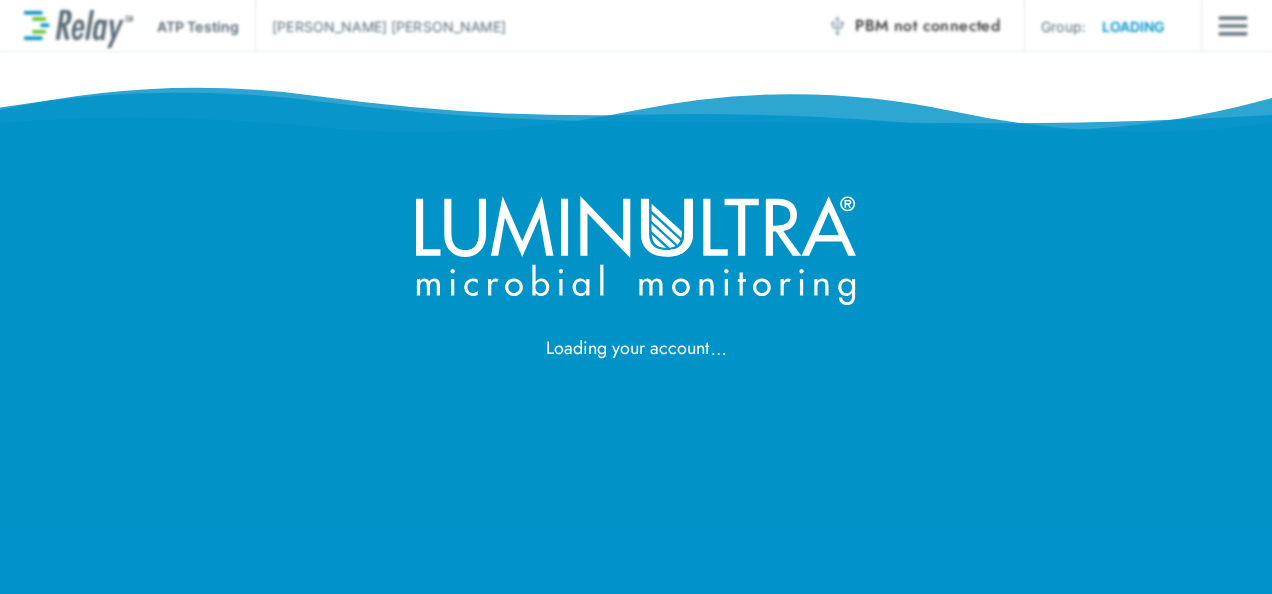 scroll, scrollTop: 0, scrollLeft: 0, axis: both 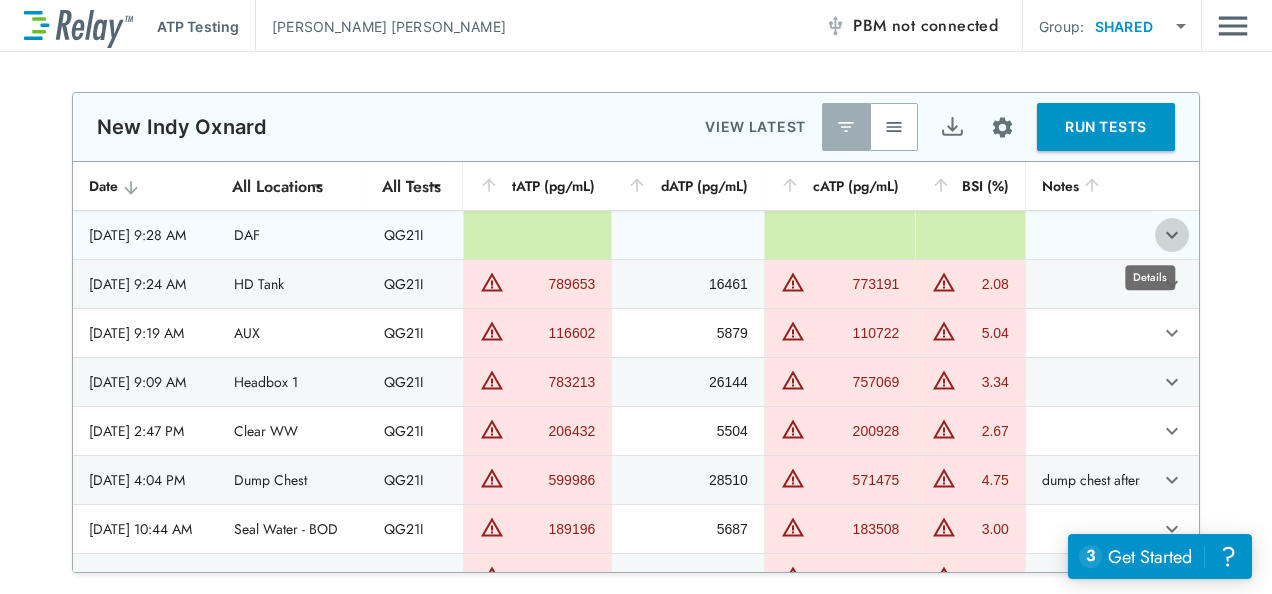 click 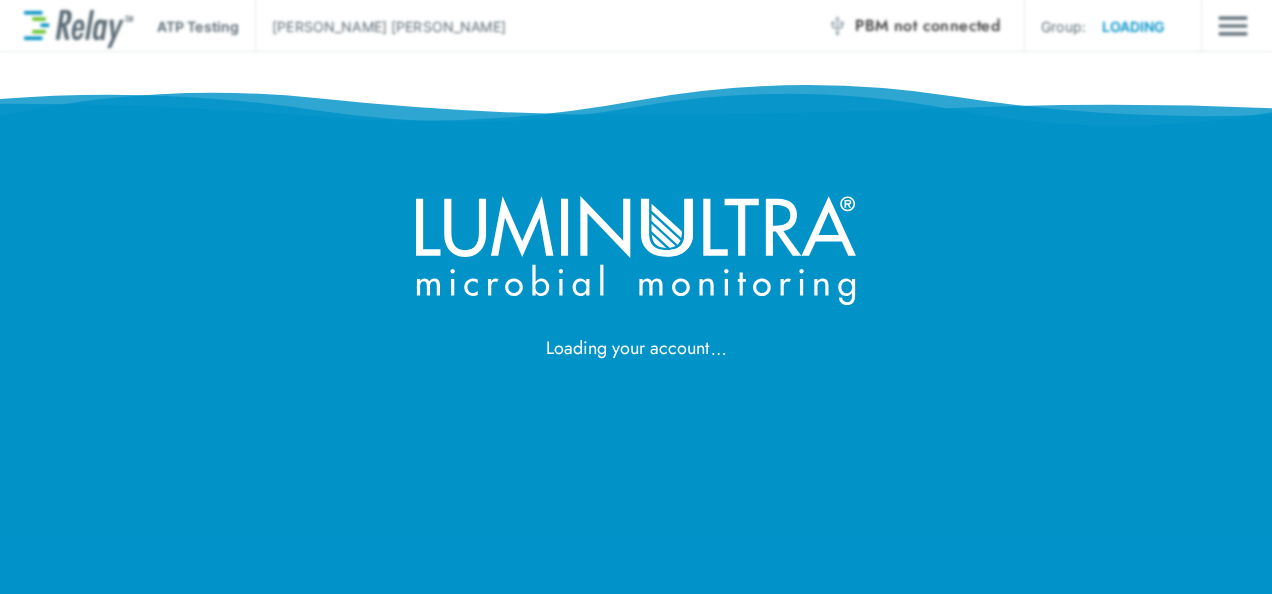 scroll, scrollTop: 0, scrollLeft: 0, axis: both 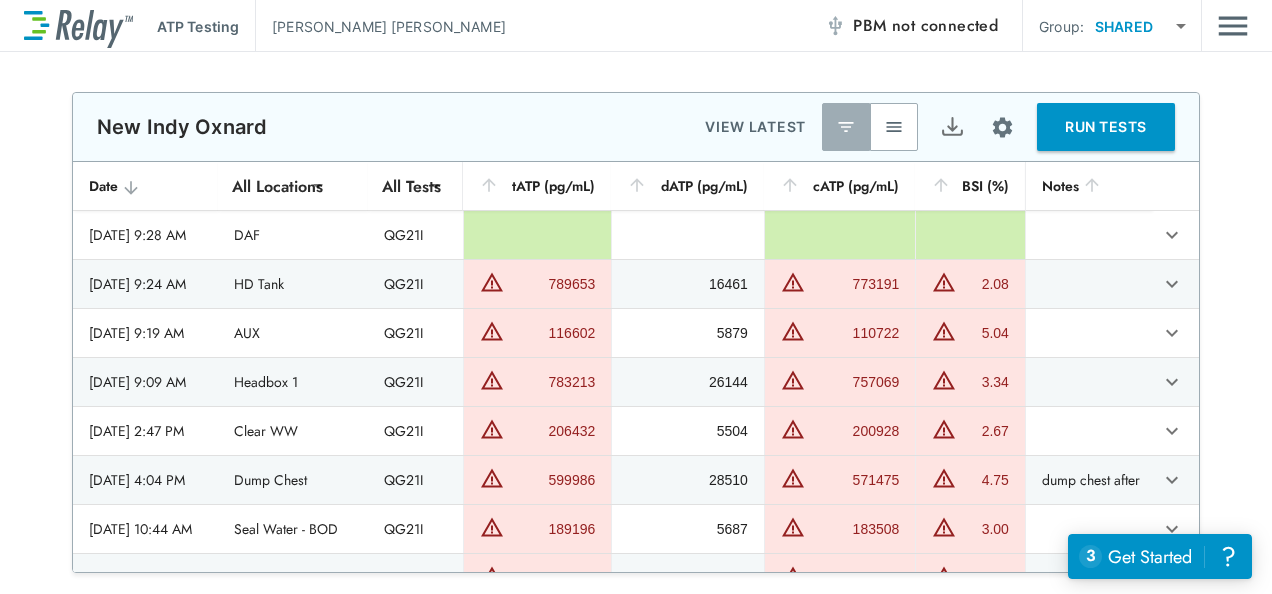 type on "*****" 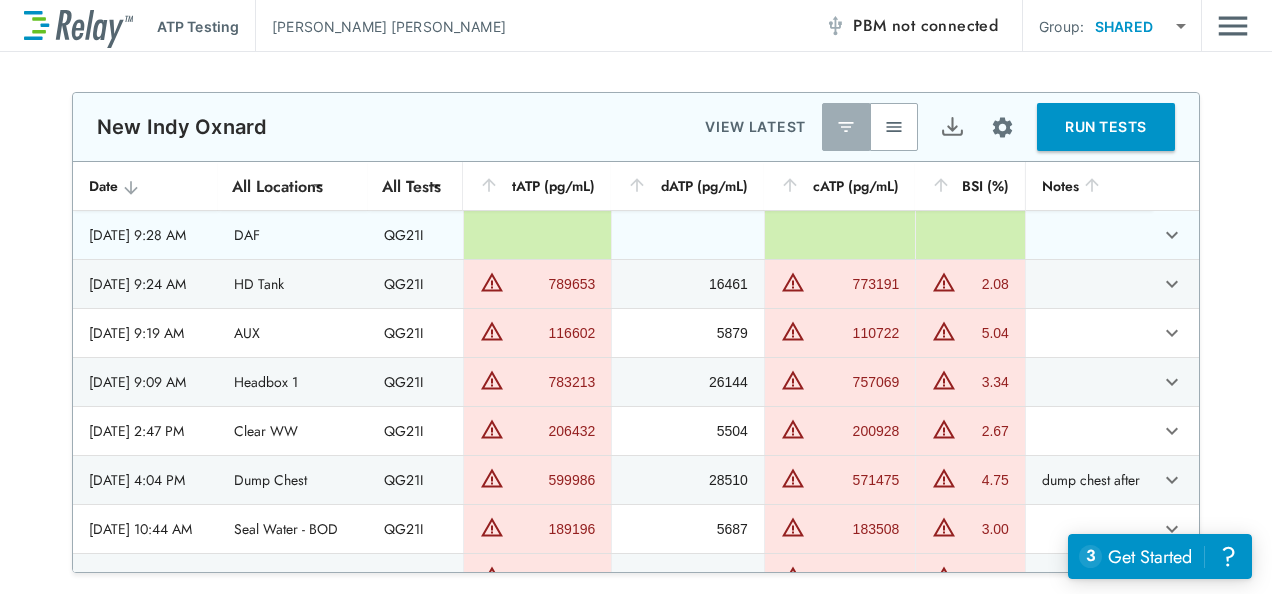click on "[DATE] 9:28 AM" at bounding box center [145, 235] 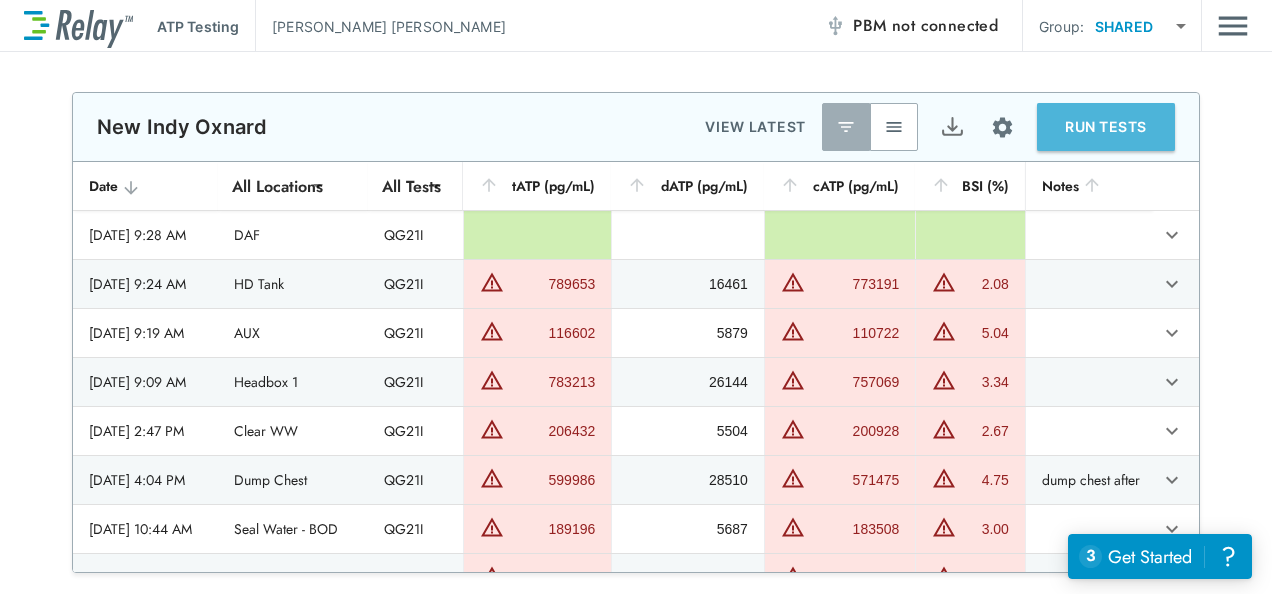 click on "RUN TESTS" at bounding box center (1106, 127) 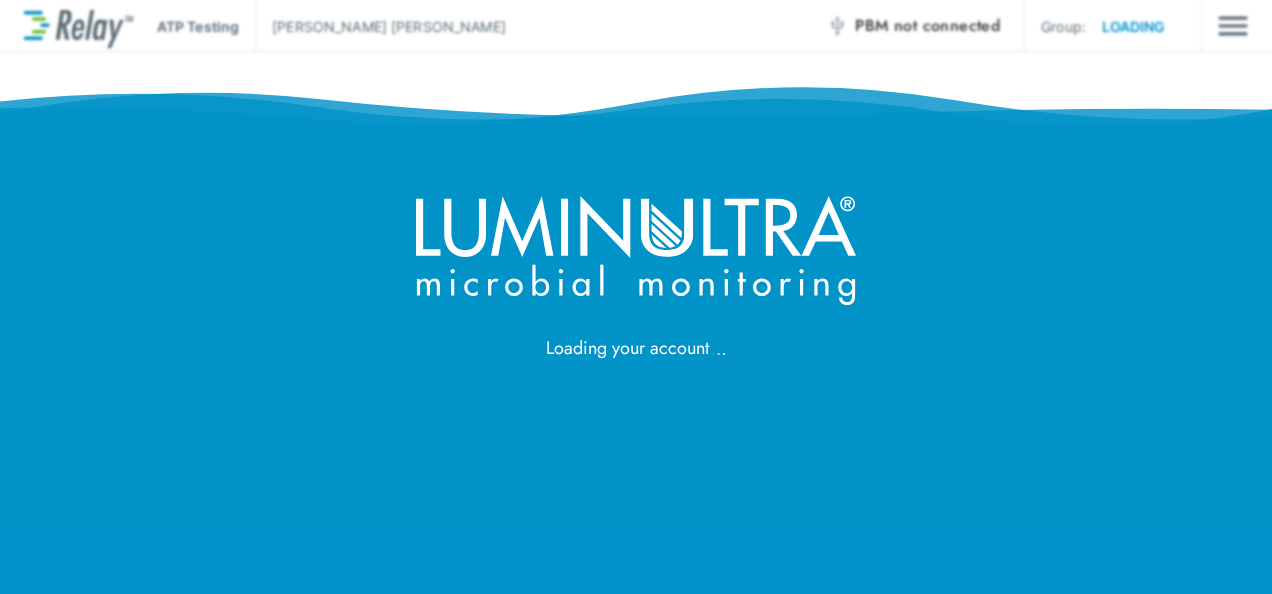 scroll, scrollTop: 0, scrollLeft: 0, axis: both 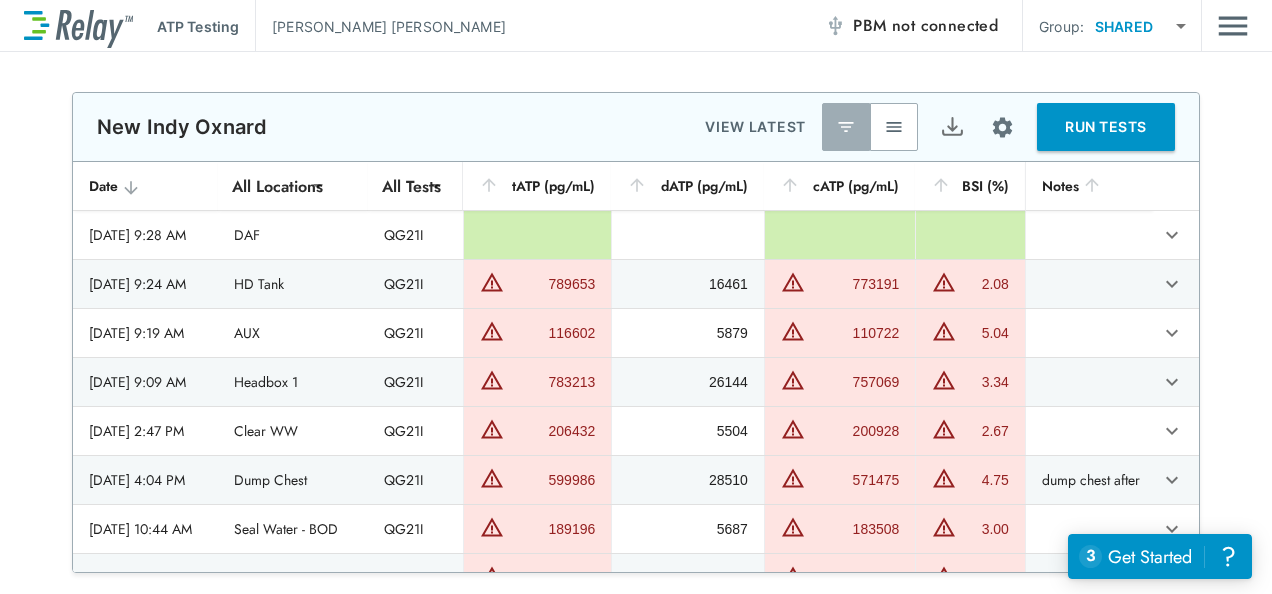 type on "*****" 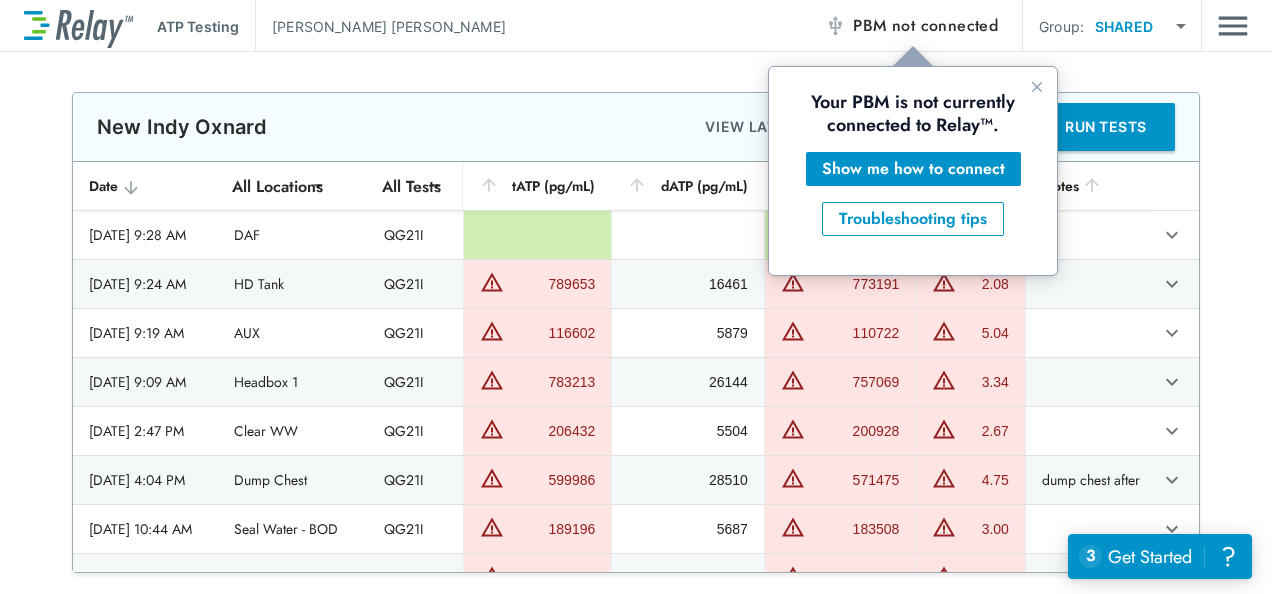 scroll, scrollTop: 0, scrollLeft: 0, axis: both 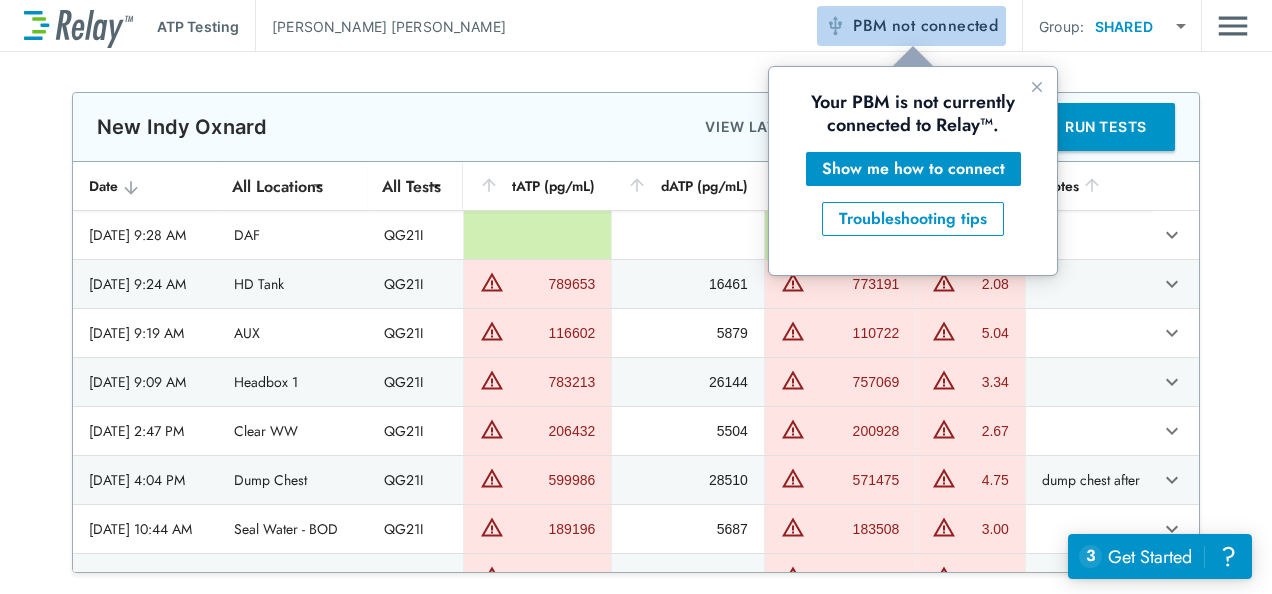click on "not connected" at bounding box center [945, 25] 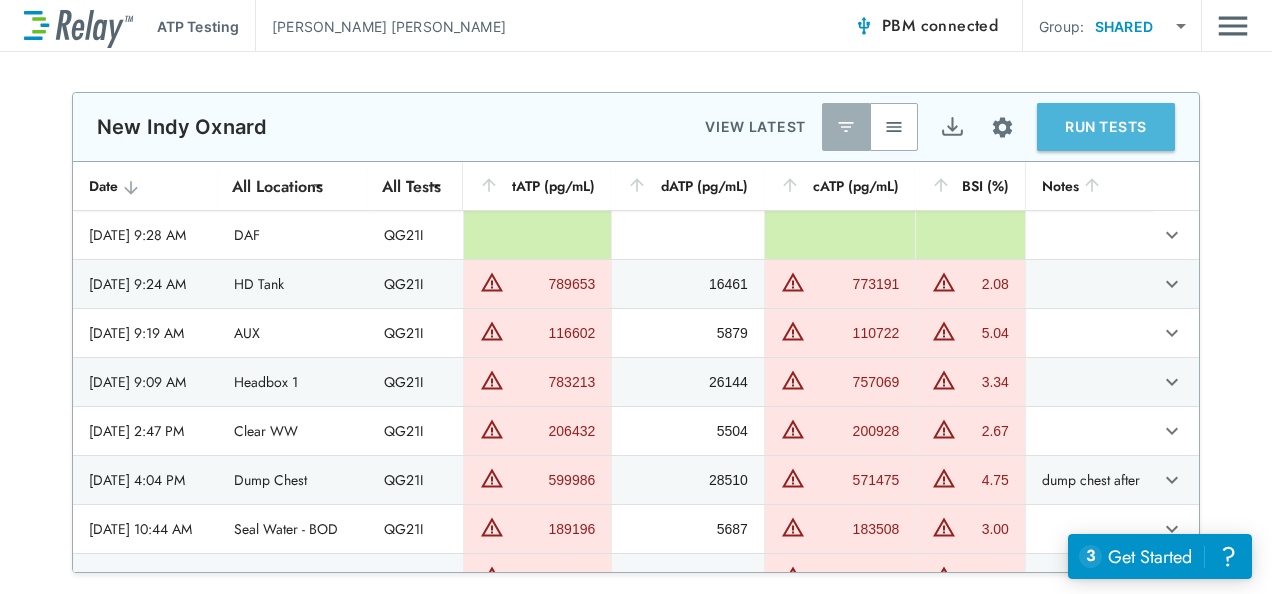 click on "RUN TESTS" at bounding box center (1106, 127) 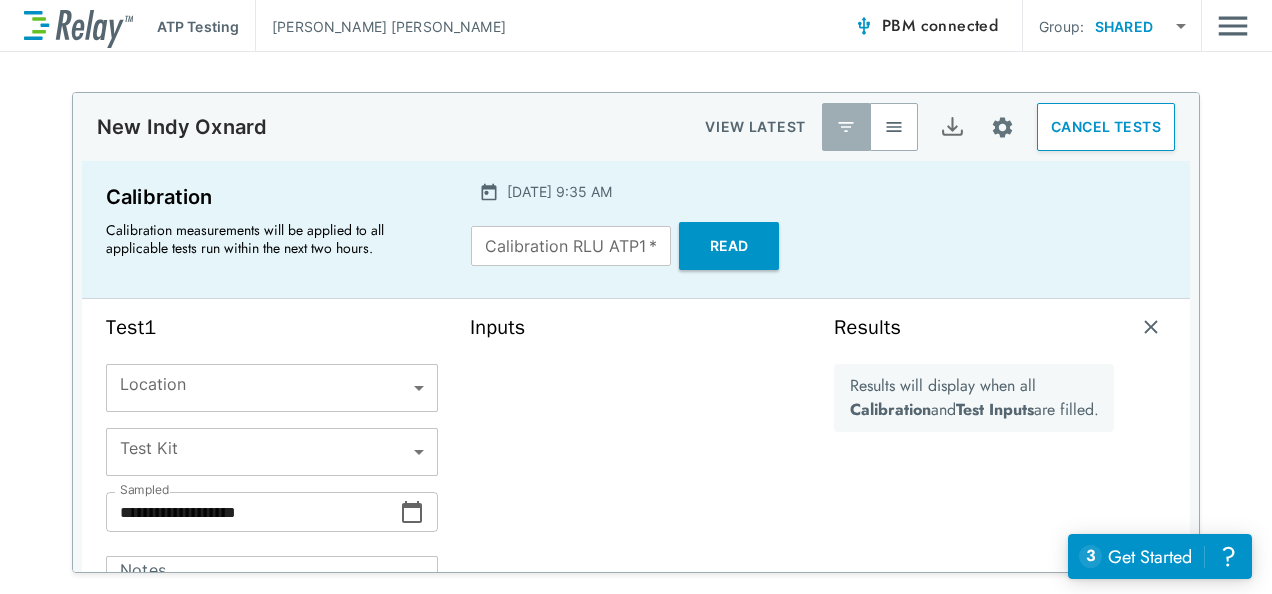 type on "*****" 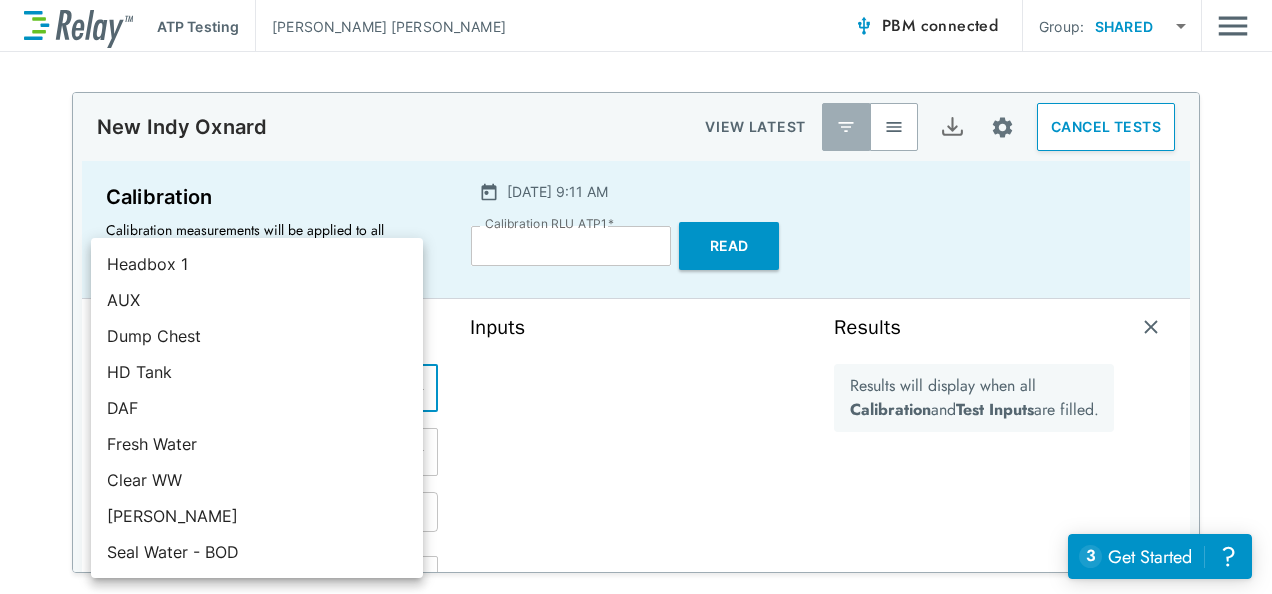 click on "**********" at bounding box center (636, 297) 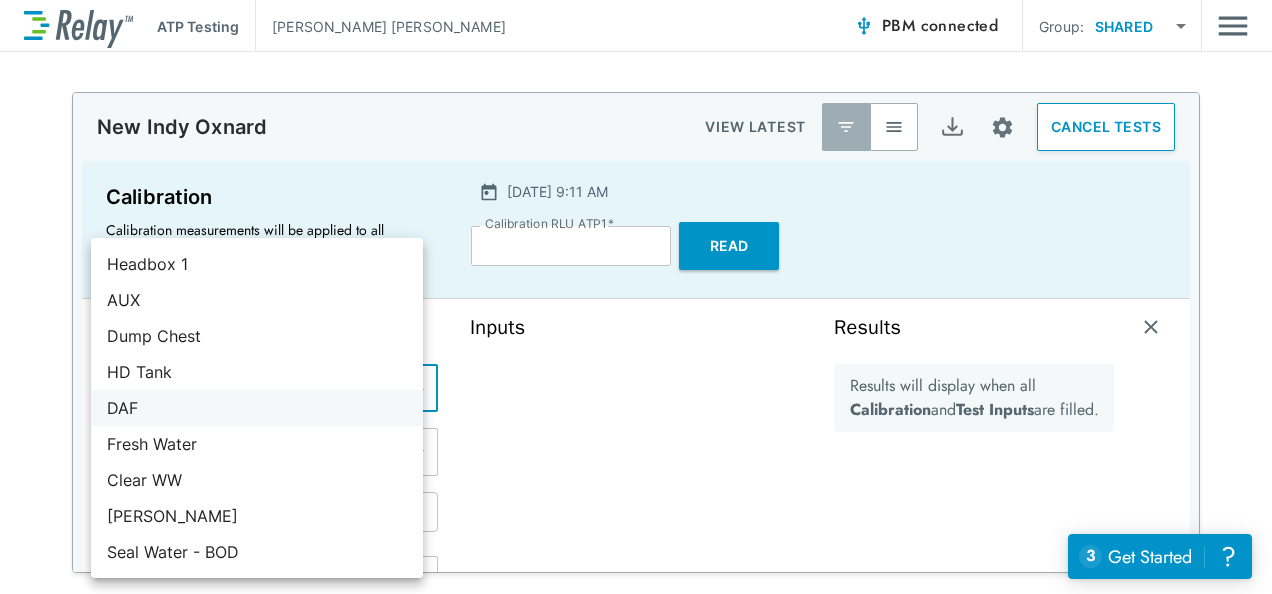 click on "DAF" at bounding box center (257, 408) 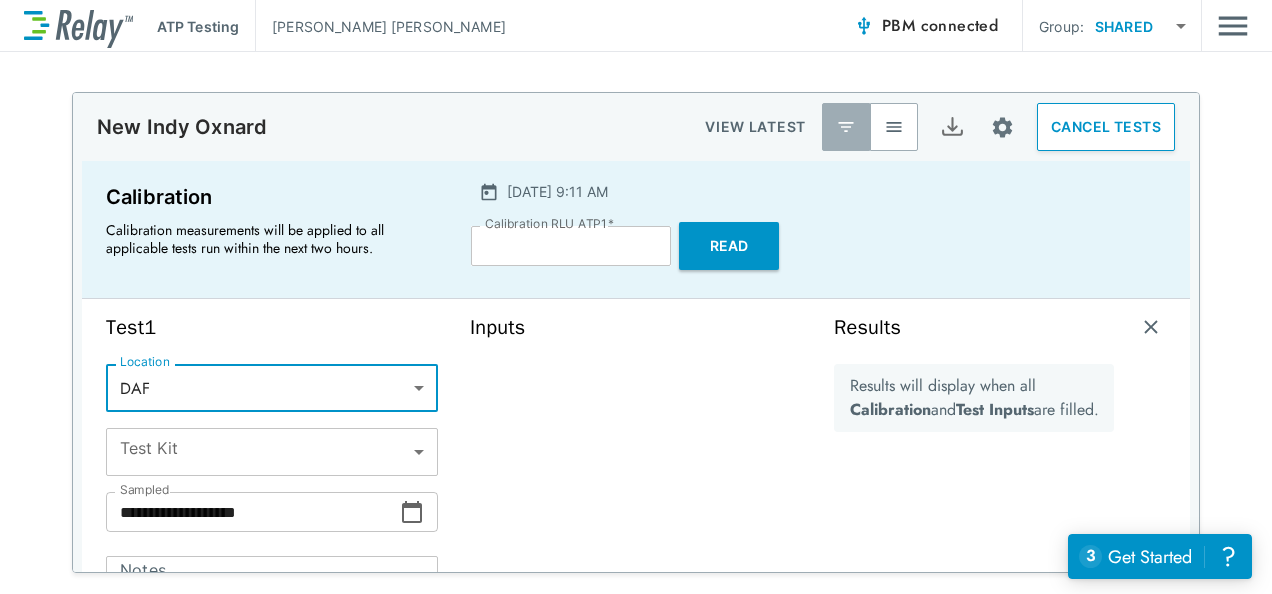 type on "*****" 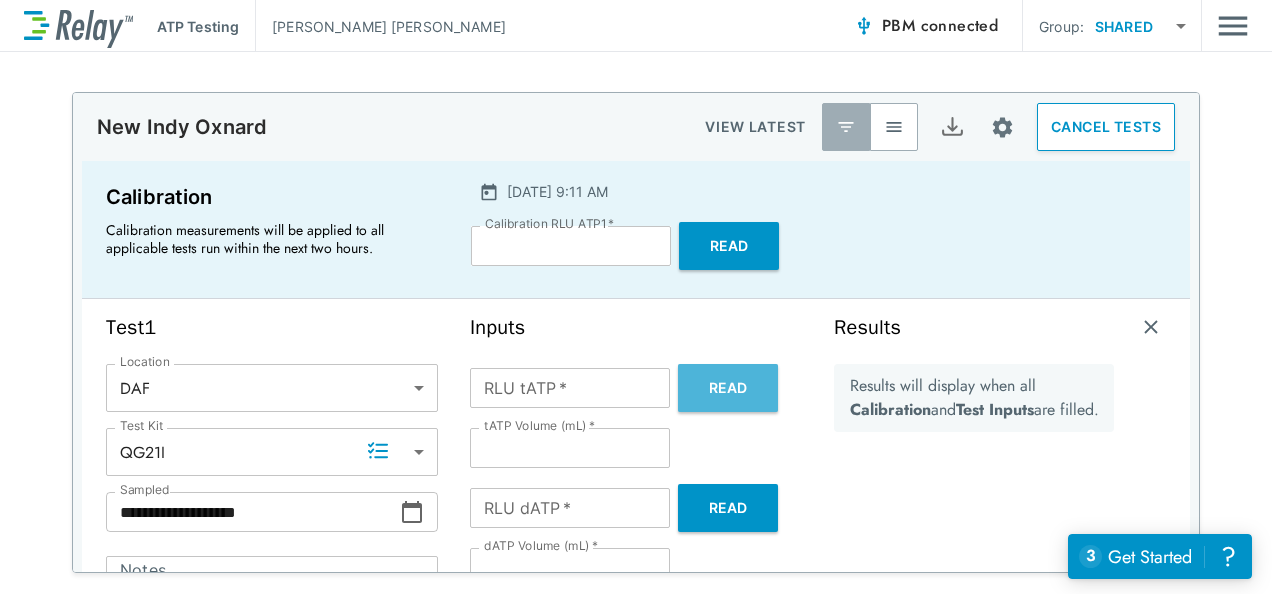click on "Read" at bounding box center (728, 388) 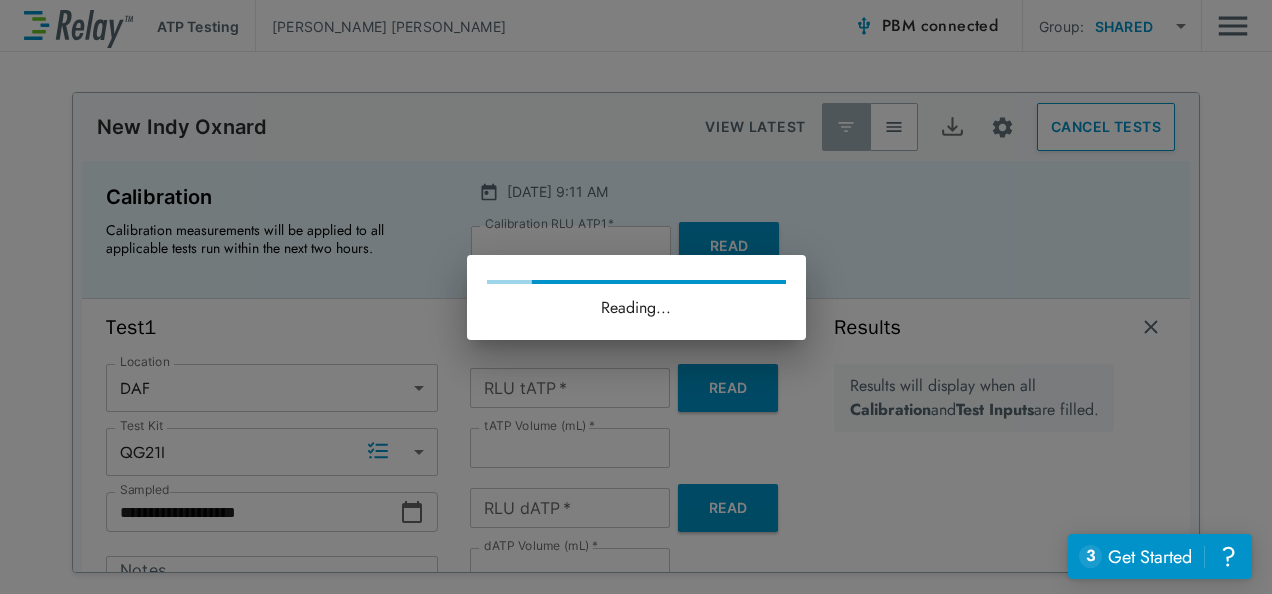 type on "*****" 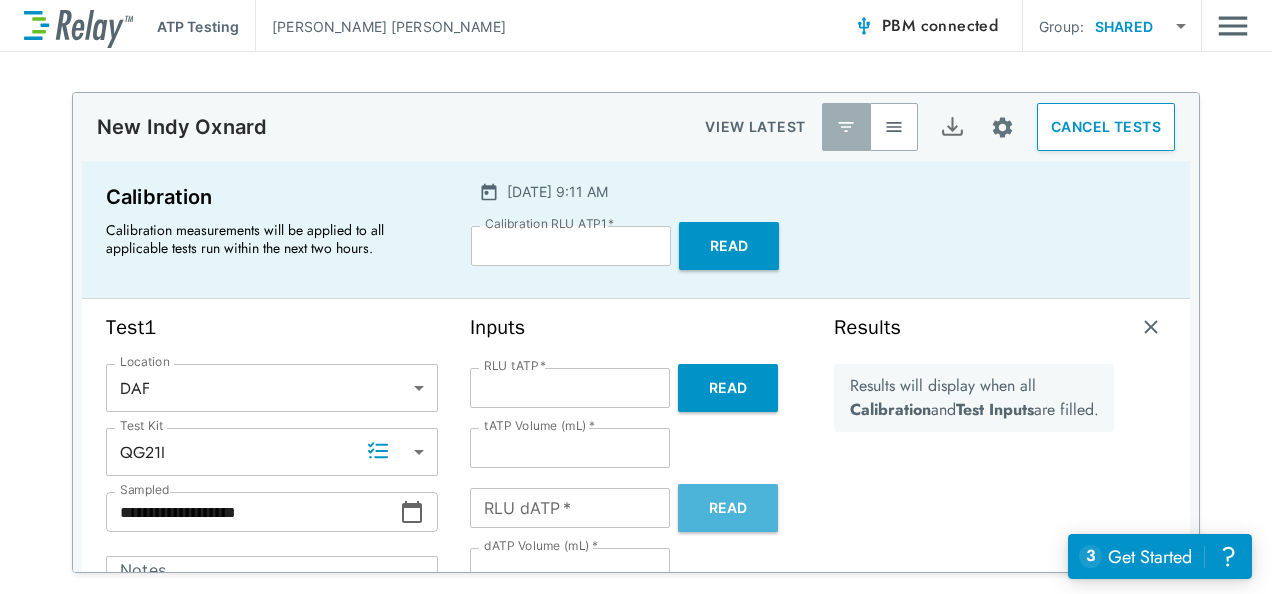 click on "Read" at bounding box center (728, 508) 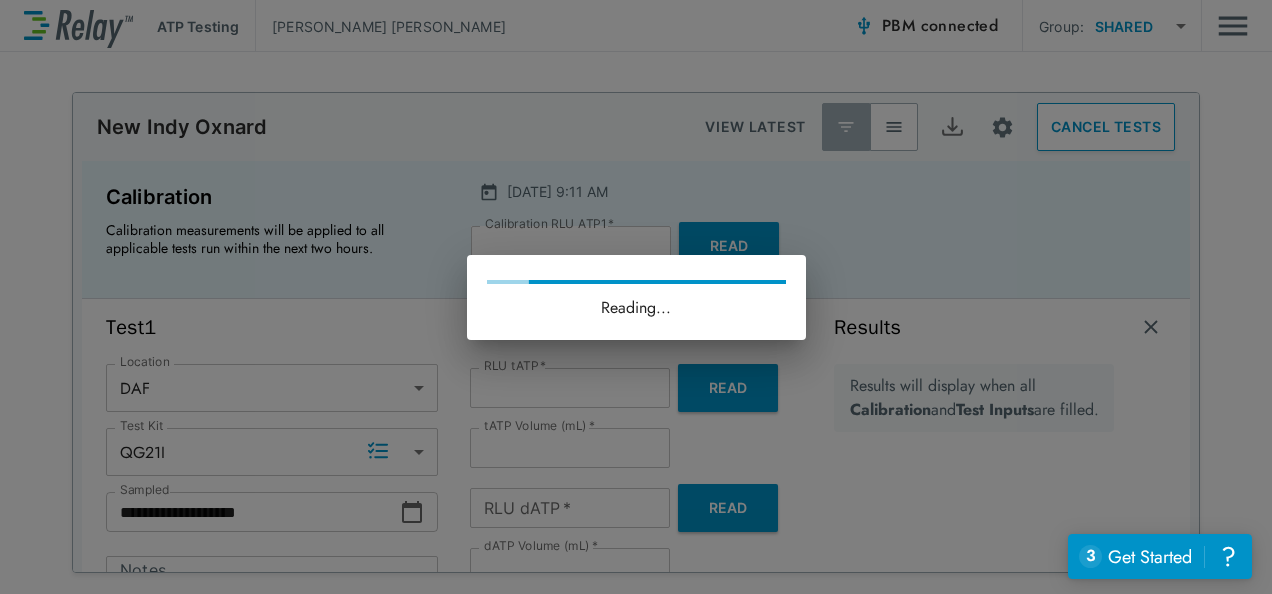 type on "*****" 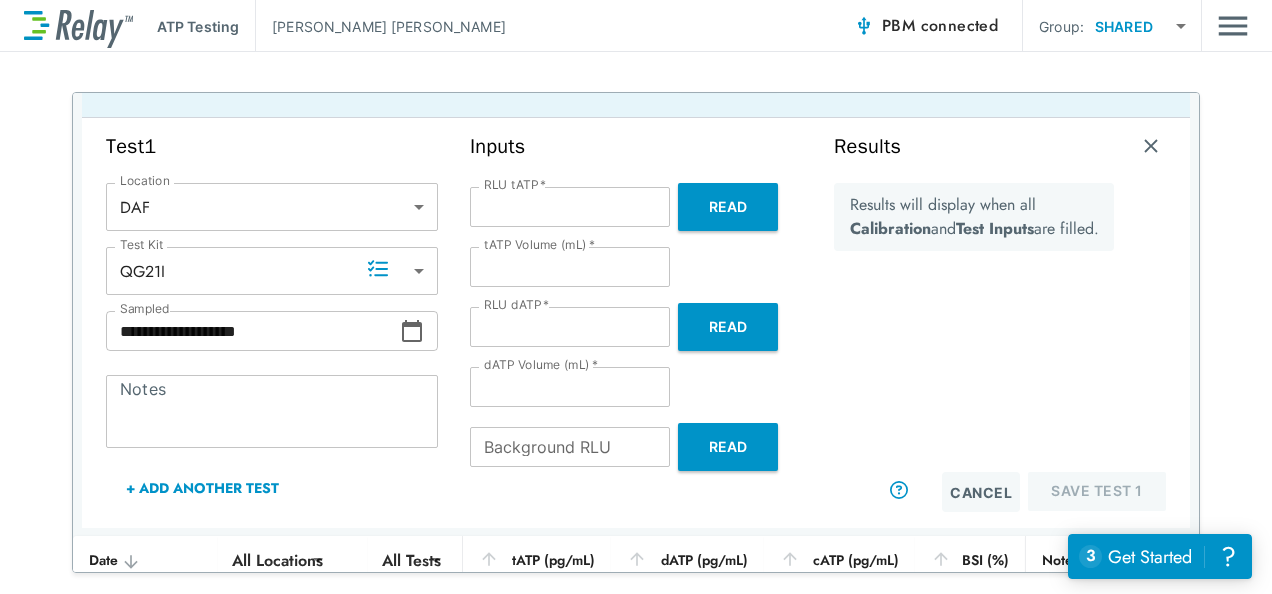 scroll, scrollTop: 182, scrollLeft: 0, axis: vertical 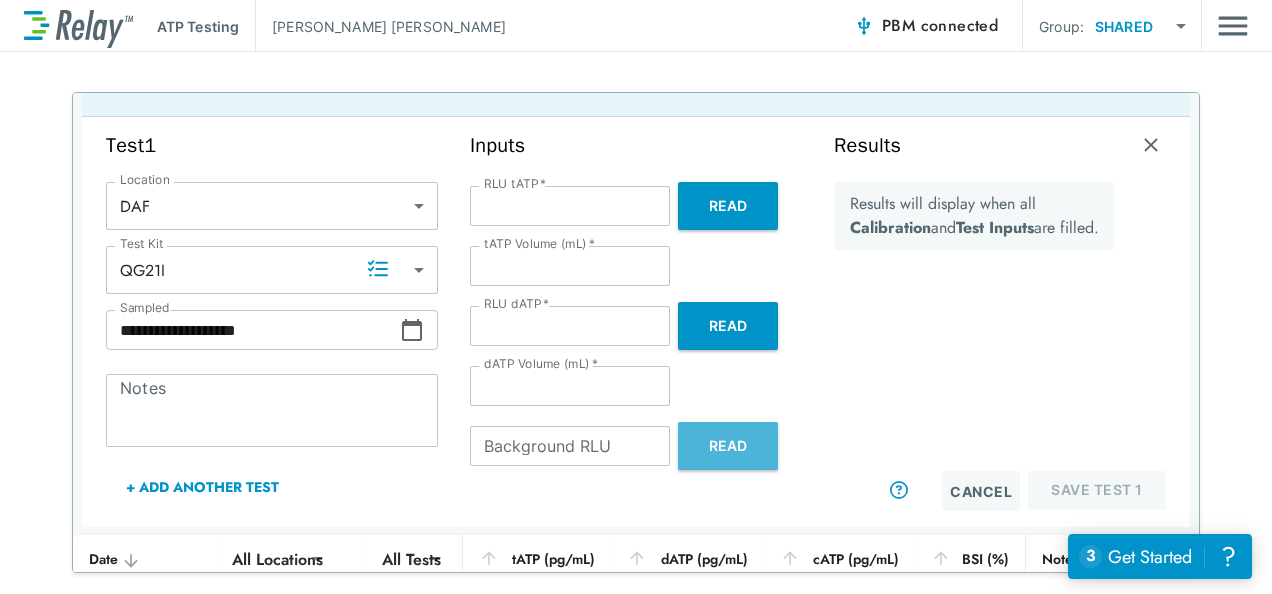click on "Read" at bounding box center [728, 446] 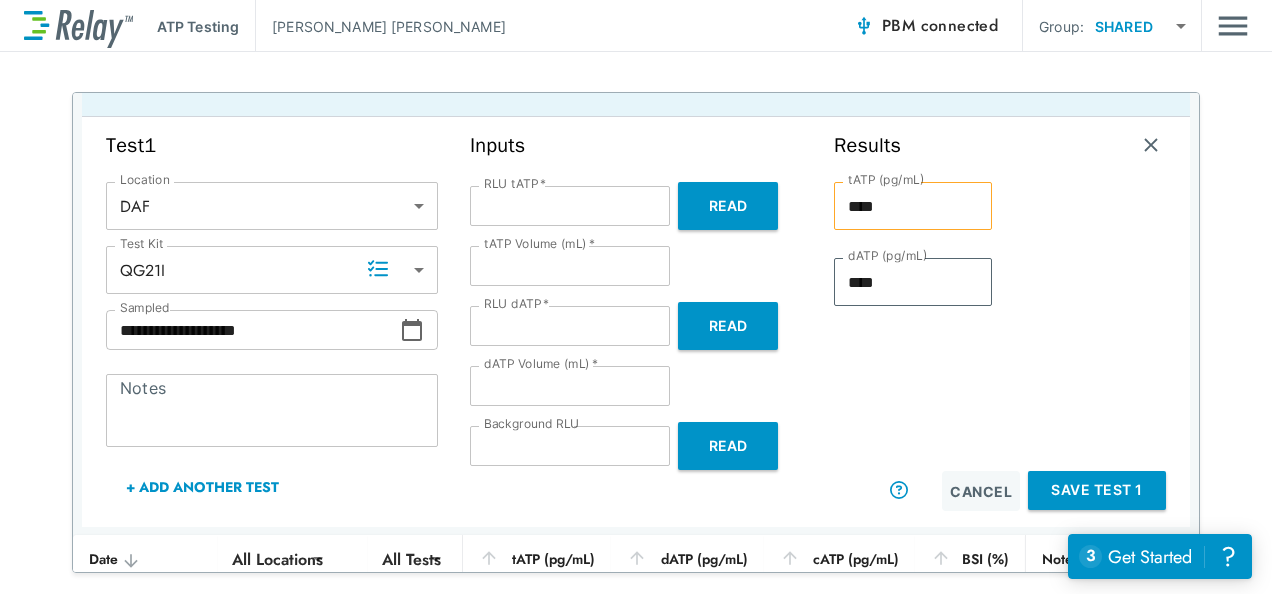 type on "*" 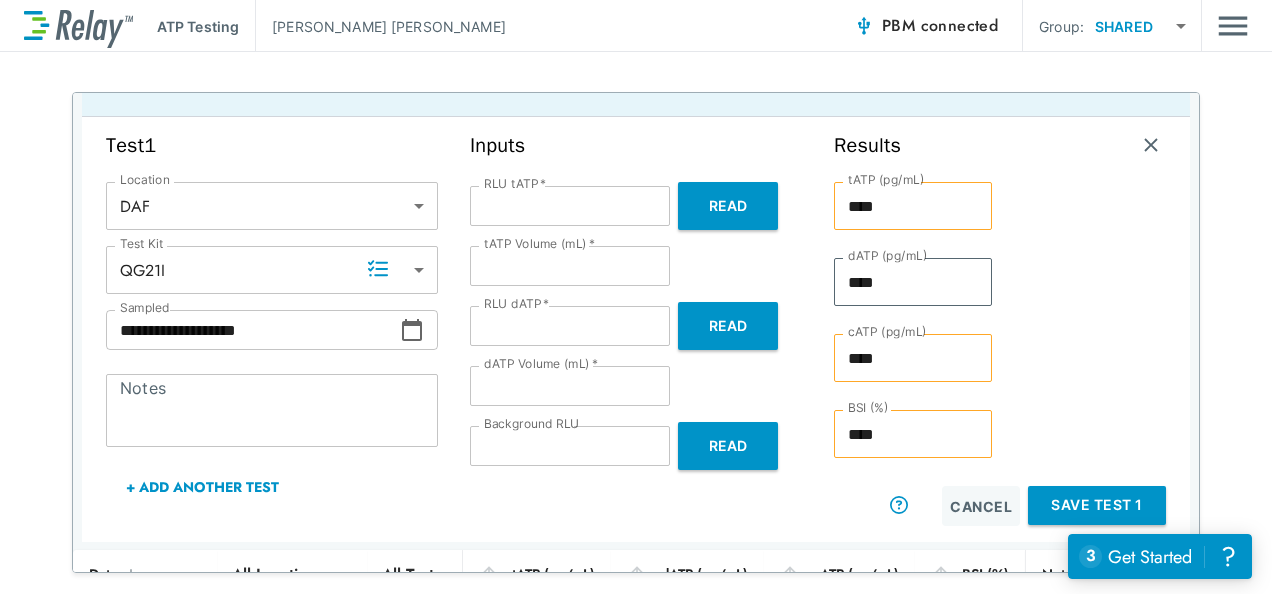 click on "Save Test 1" at bounding box center [1097, 505] 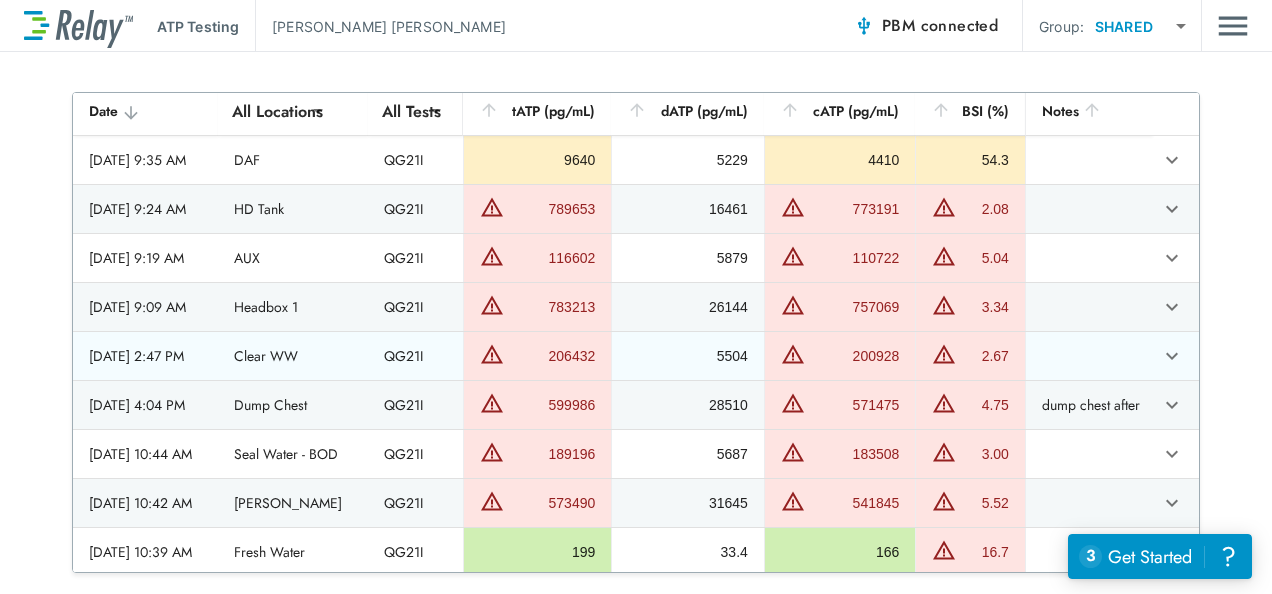 scroll, scrollTop: 0, scrollLeft: 0, axis: both 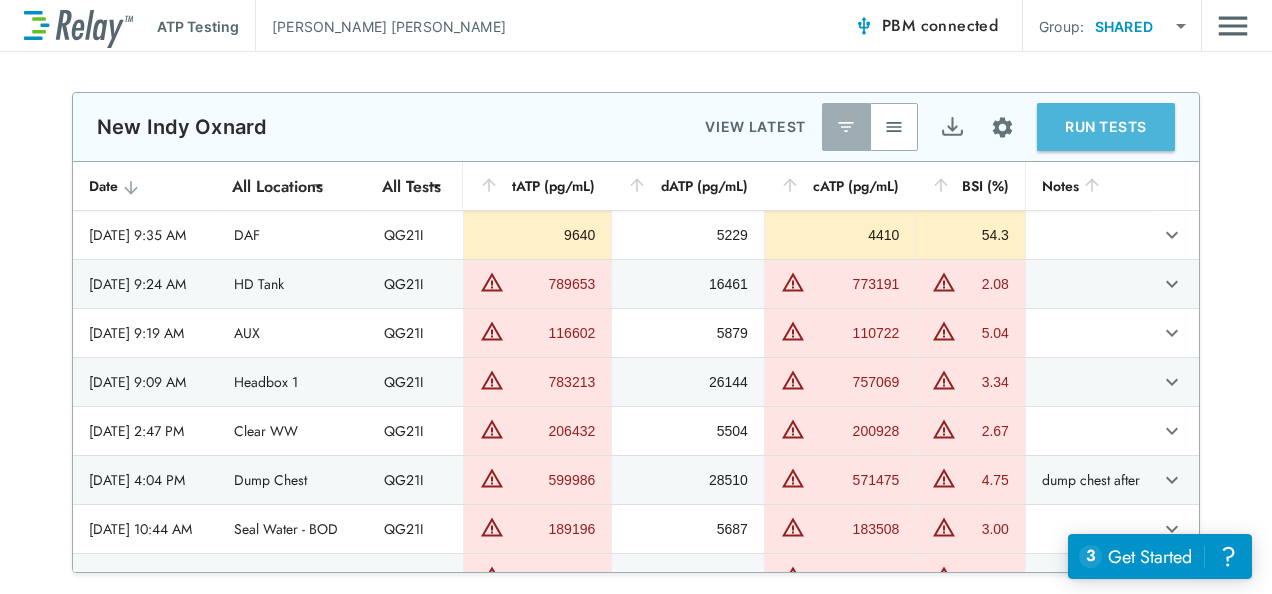 click on "RUN TESTS" at bounding box center [1106, 127] 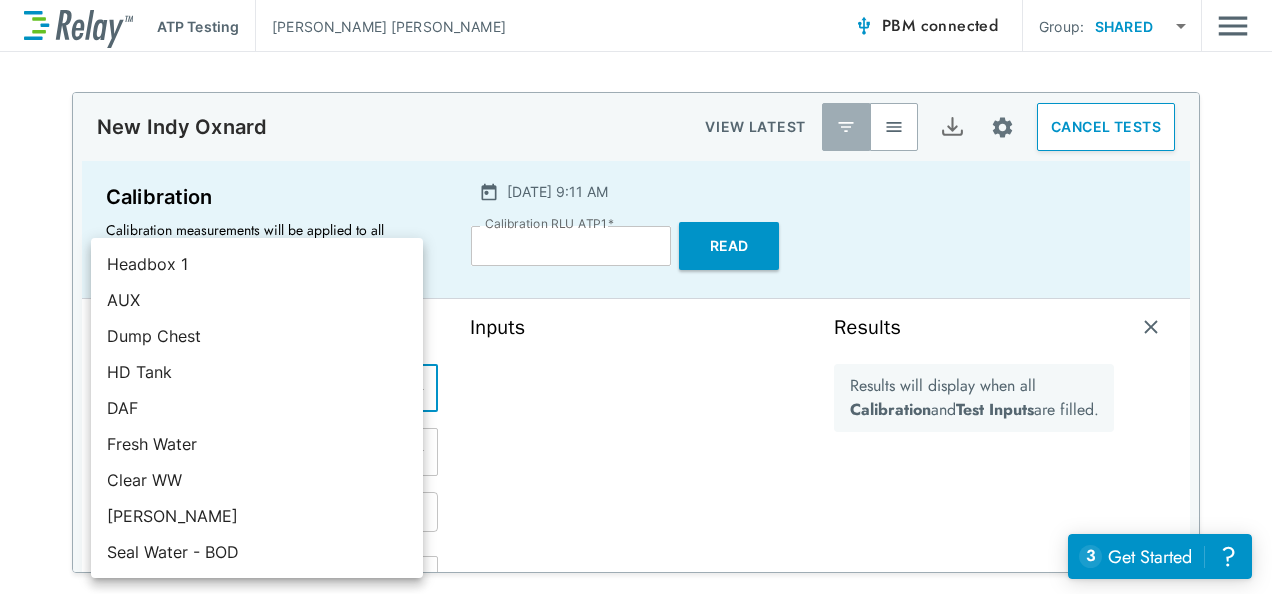 click on "**********" at bounding box center (636, 297) 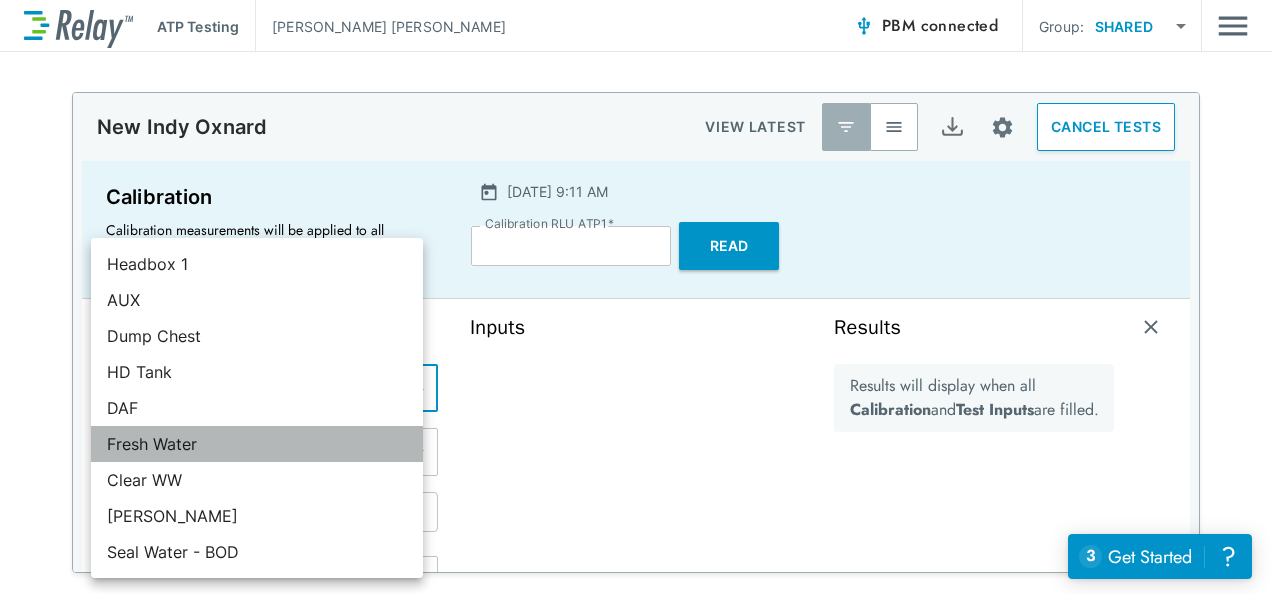 click on "Fresh Water" at bounding box center [257, 444] 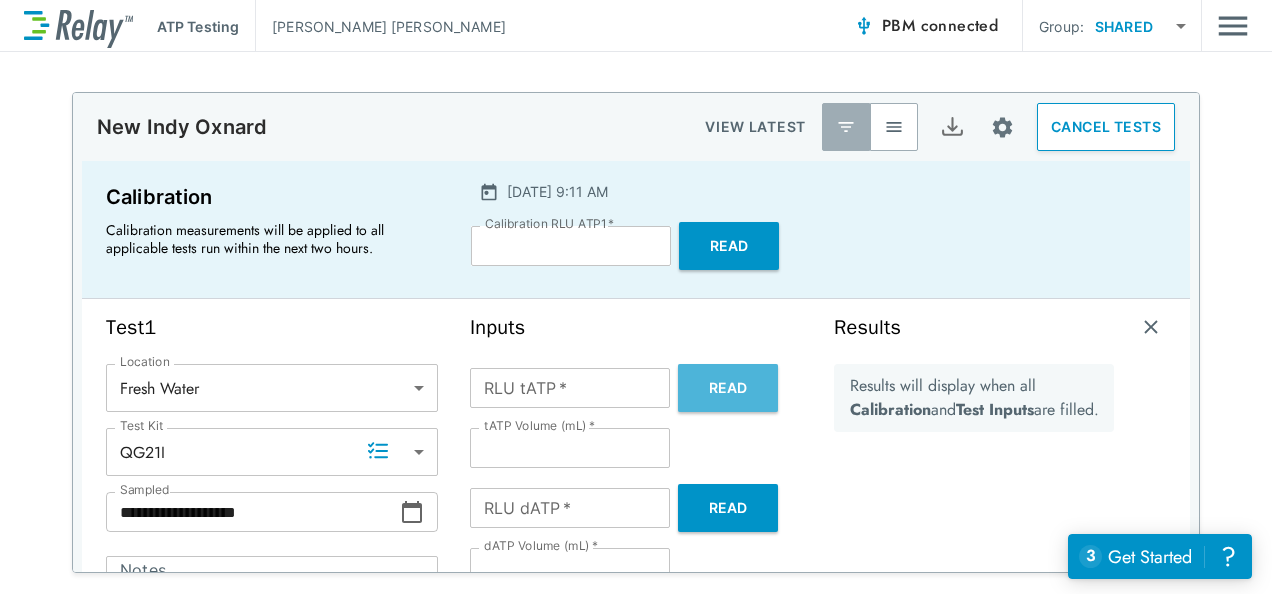click on "Read" at bounding box center (728, 388) 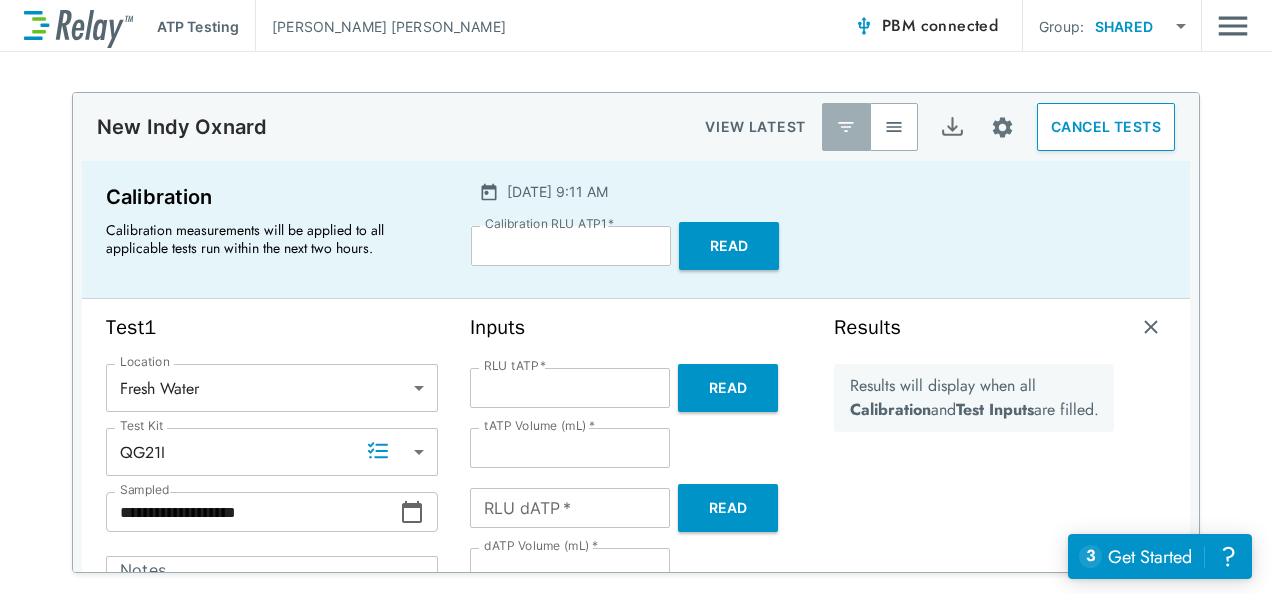 type on "**" 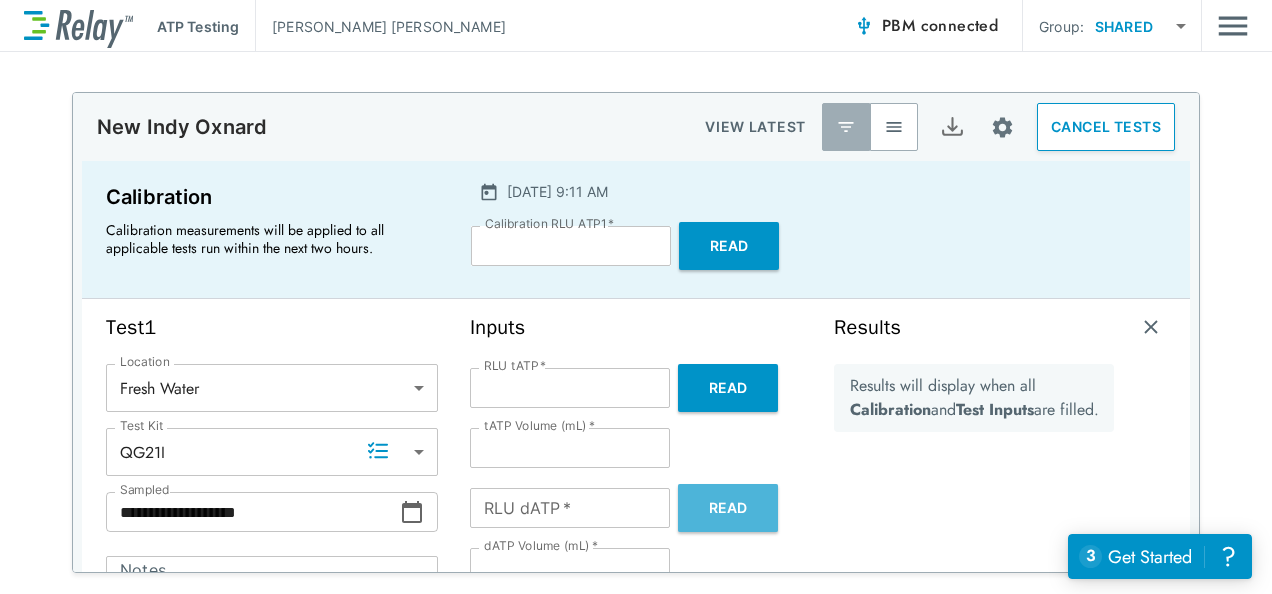 click on "Read" at bounding box center (728, 508) 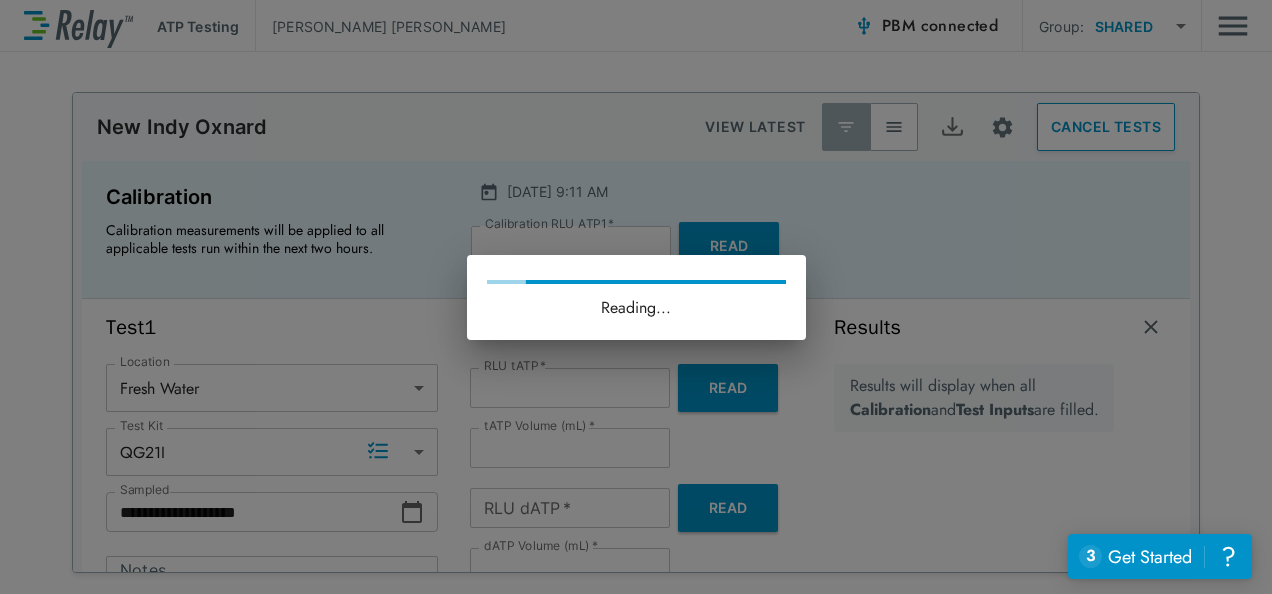 type on "**" 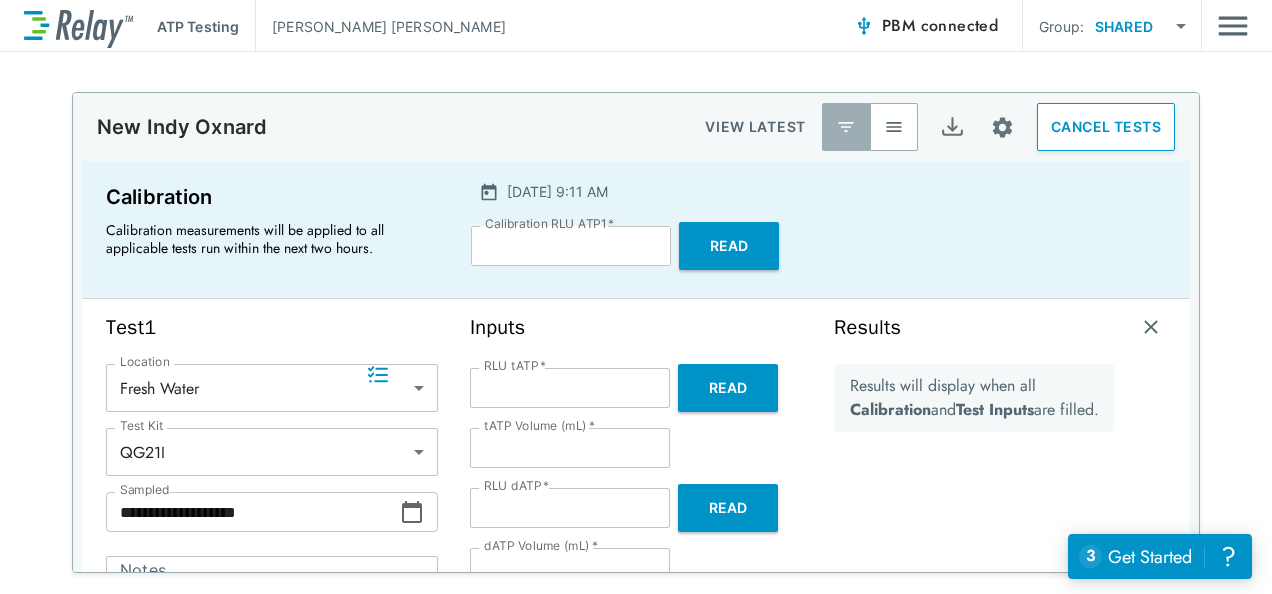 scroll, scrollTop: 87, scrollLeft: 0, axis: vertical 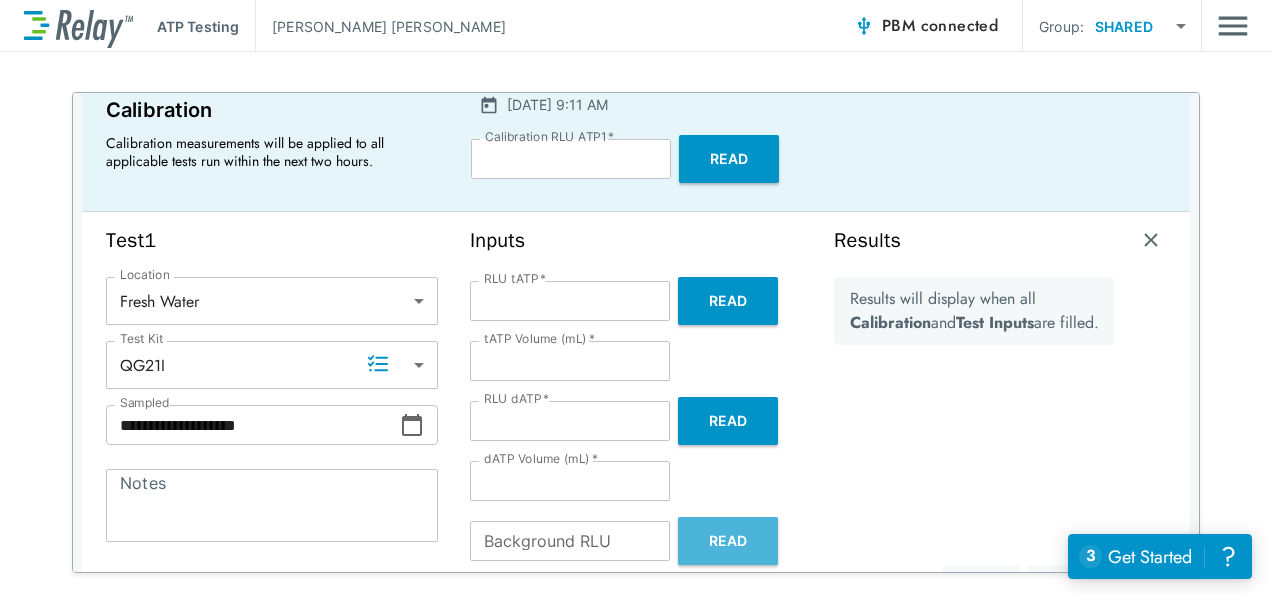 click on "Read" at bounding box center [728, 541] 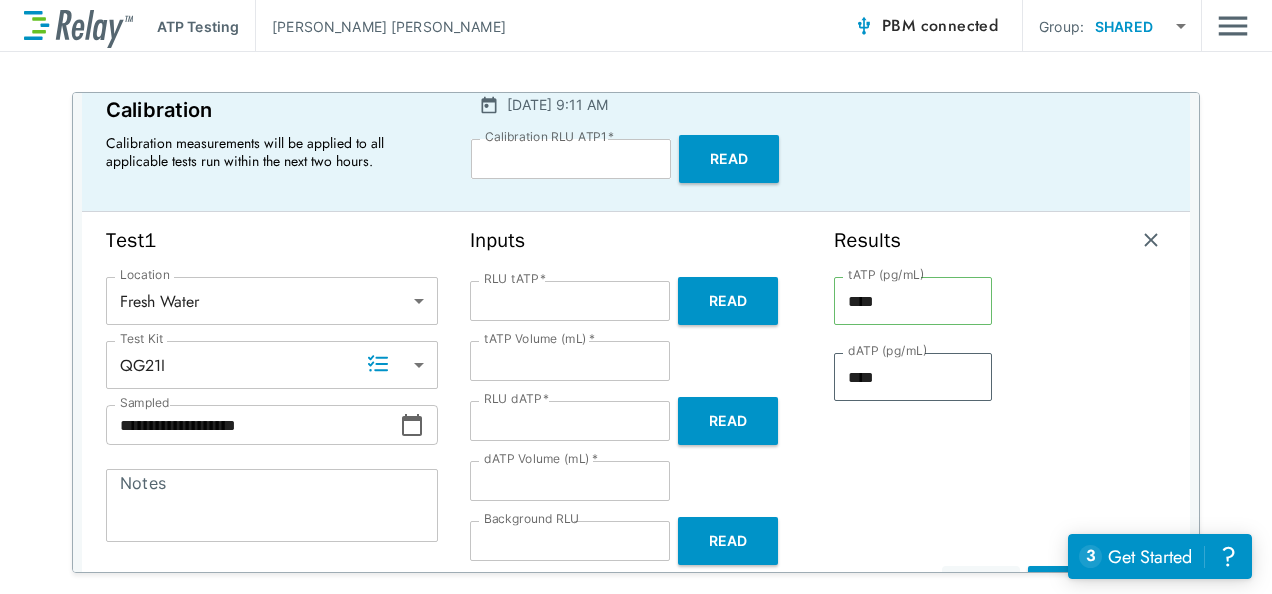 type on "*" 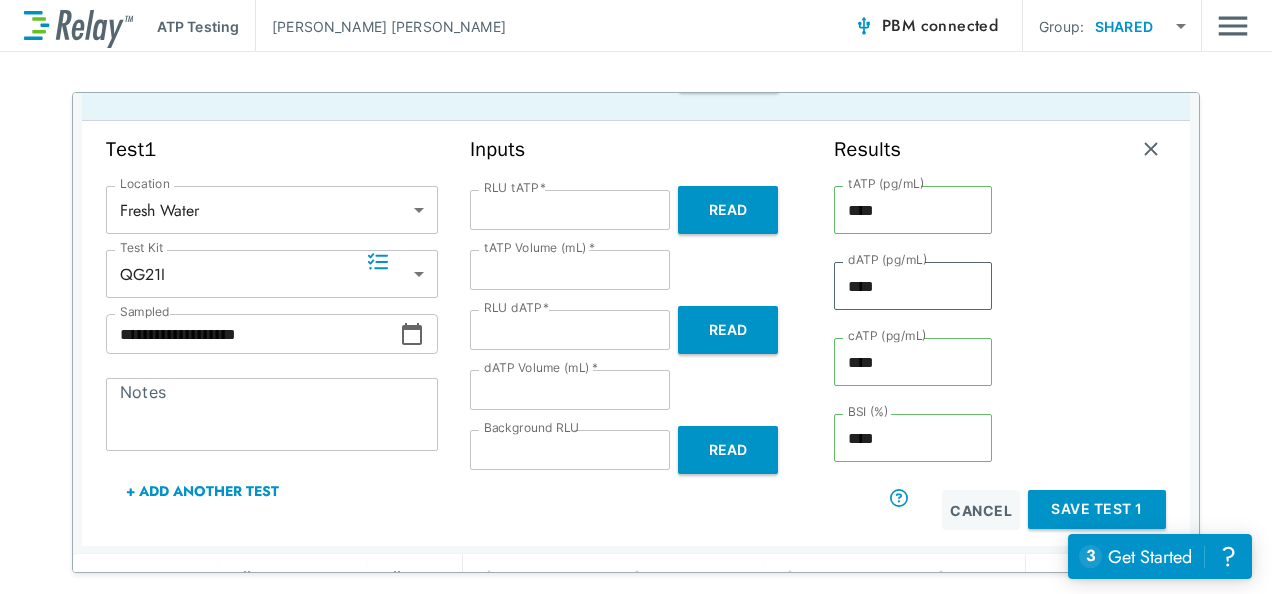 scroll, scrollTop: 193, scrollLeft: 0, axis: vertical 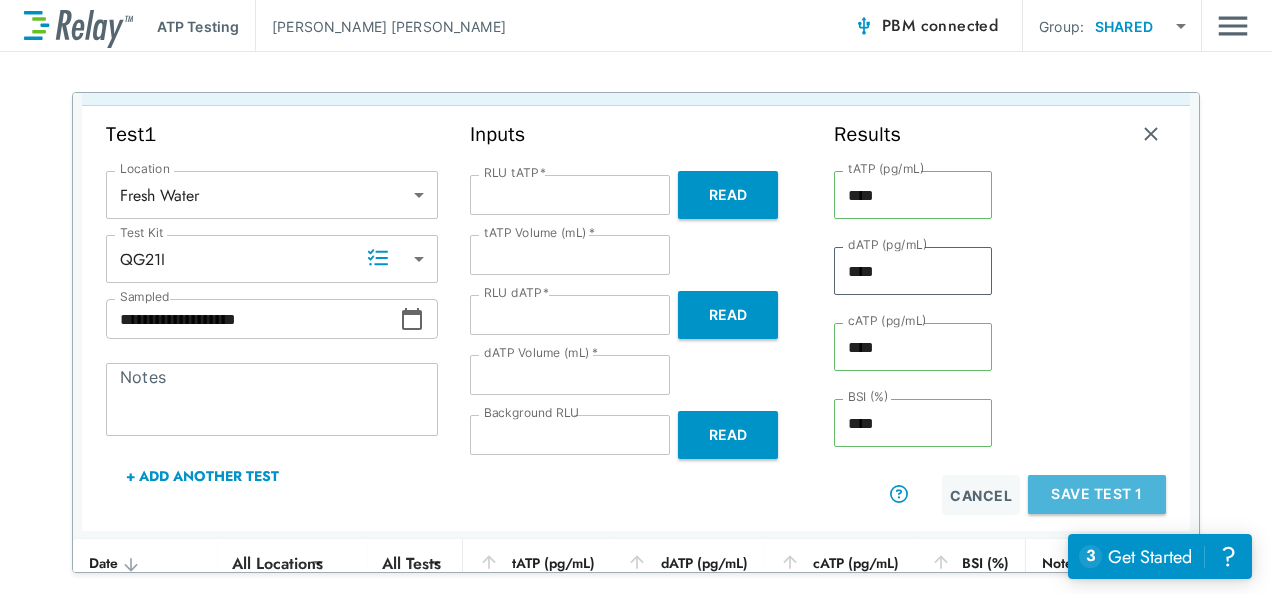 click on "Save Test 1" at bounding box center [1097, 494] 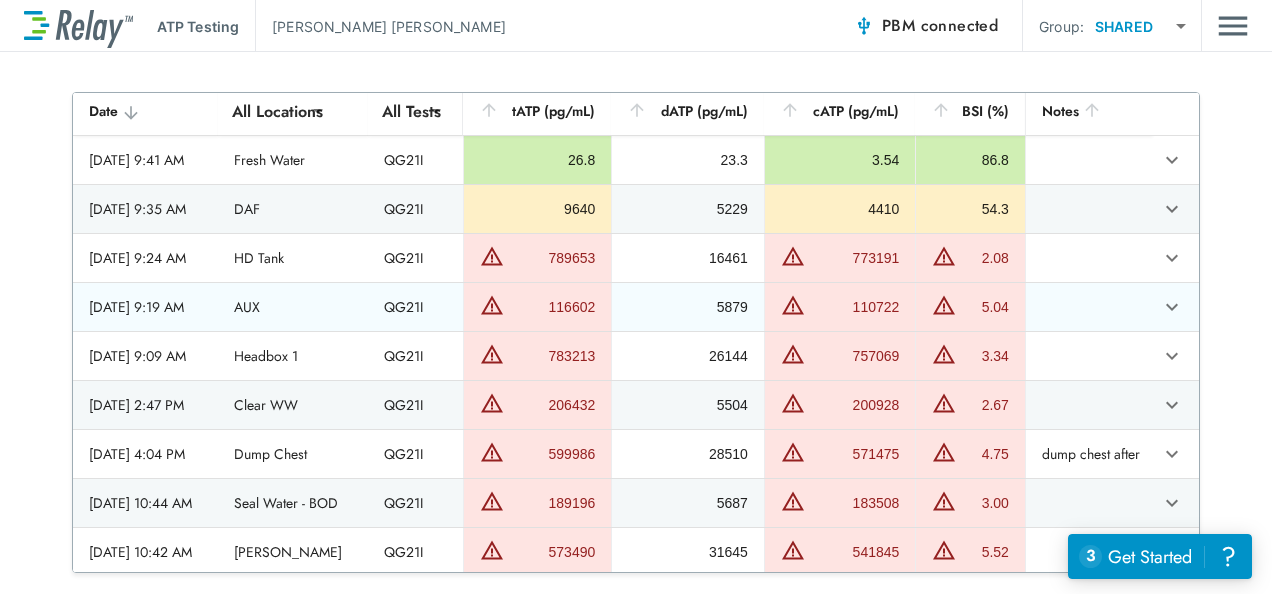 scroll, scrollTop: 15, scrollLeft: 0, axis: vertical 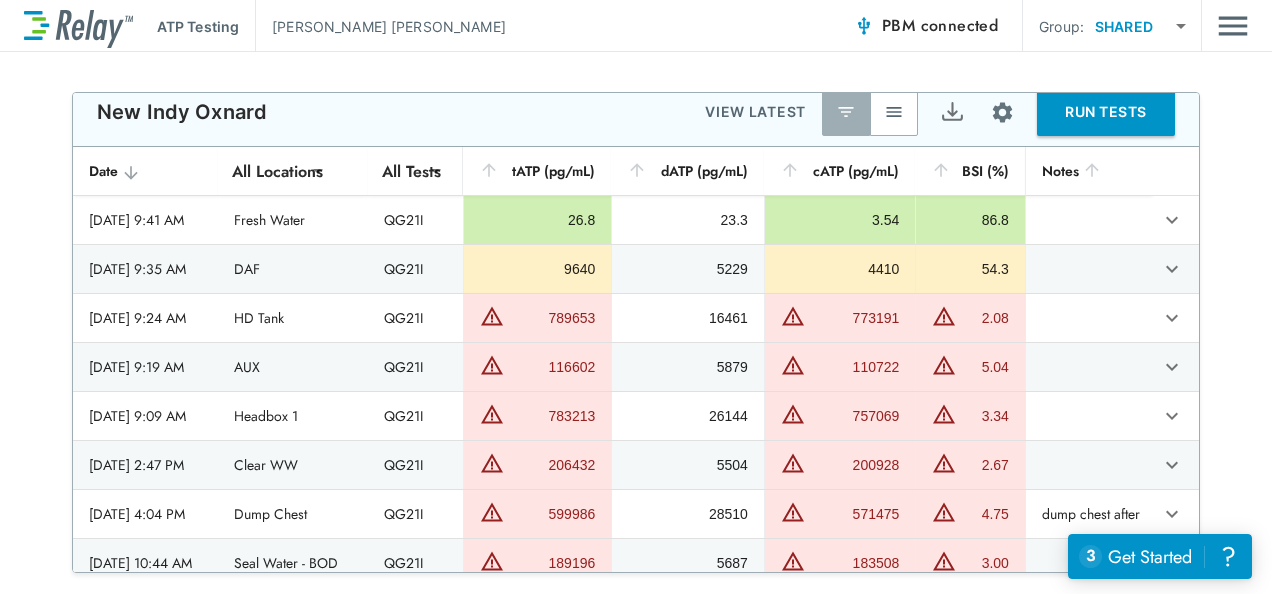 click on "RUN TESTS" at bounding box center [1106, 112] 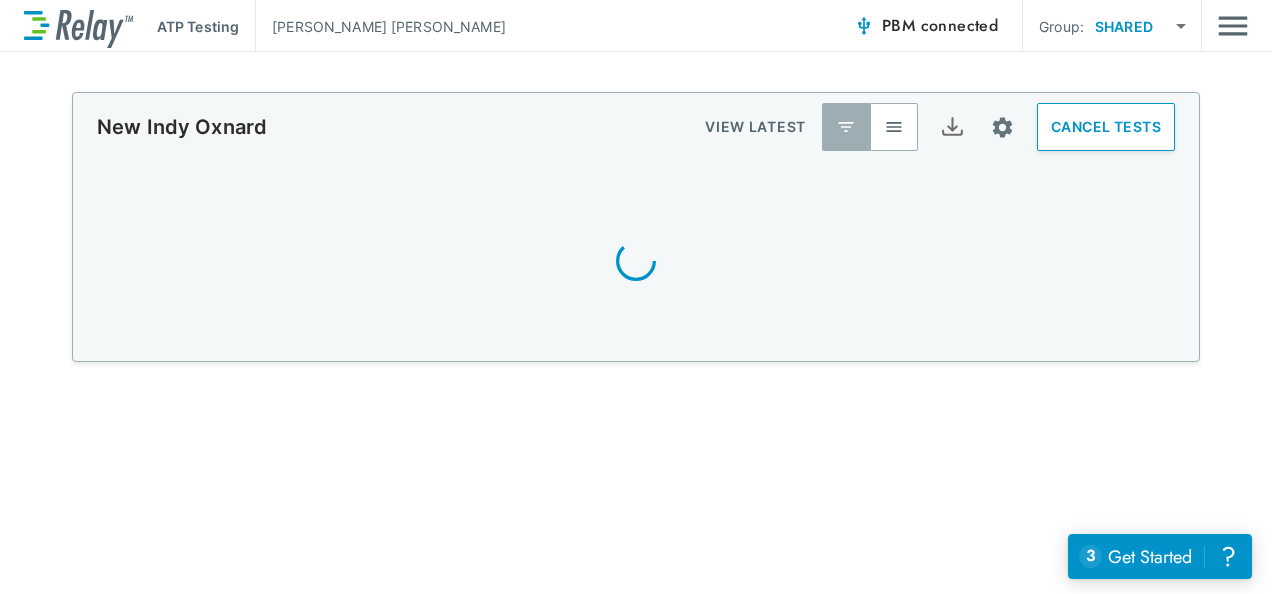 scroll, scrollTop: 0, scrollLeft: 0, axis: both 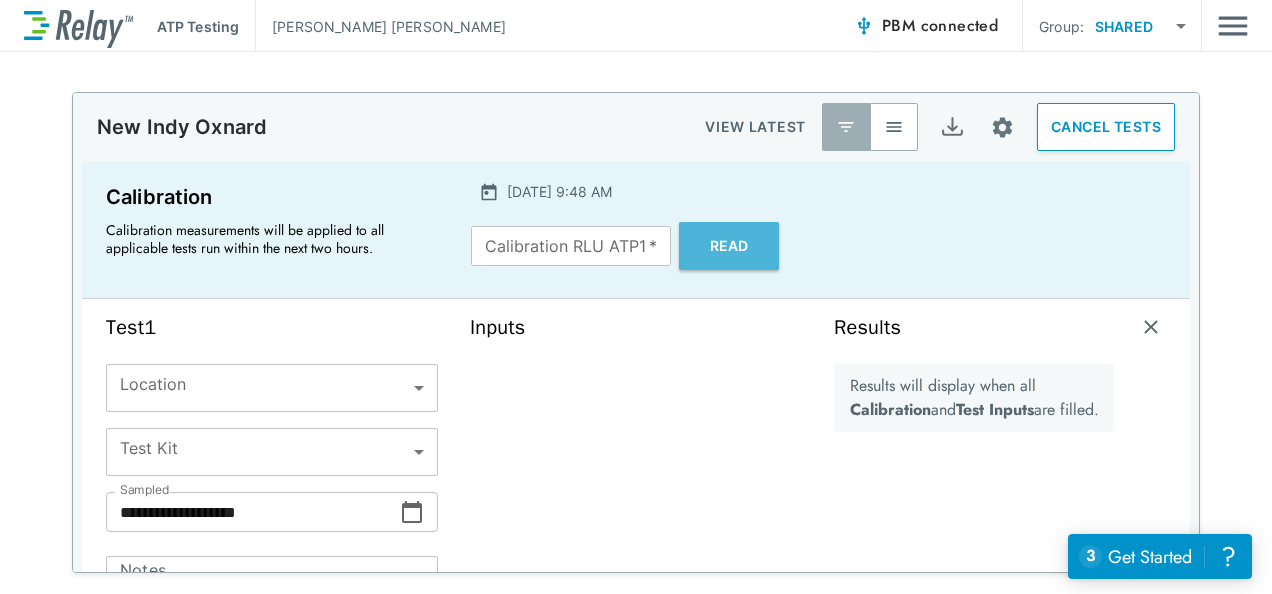 click on "Read" at bounding box center [729, 246] 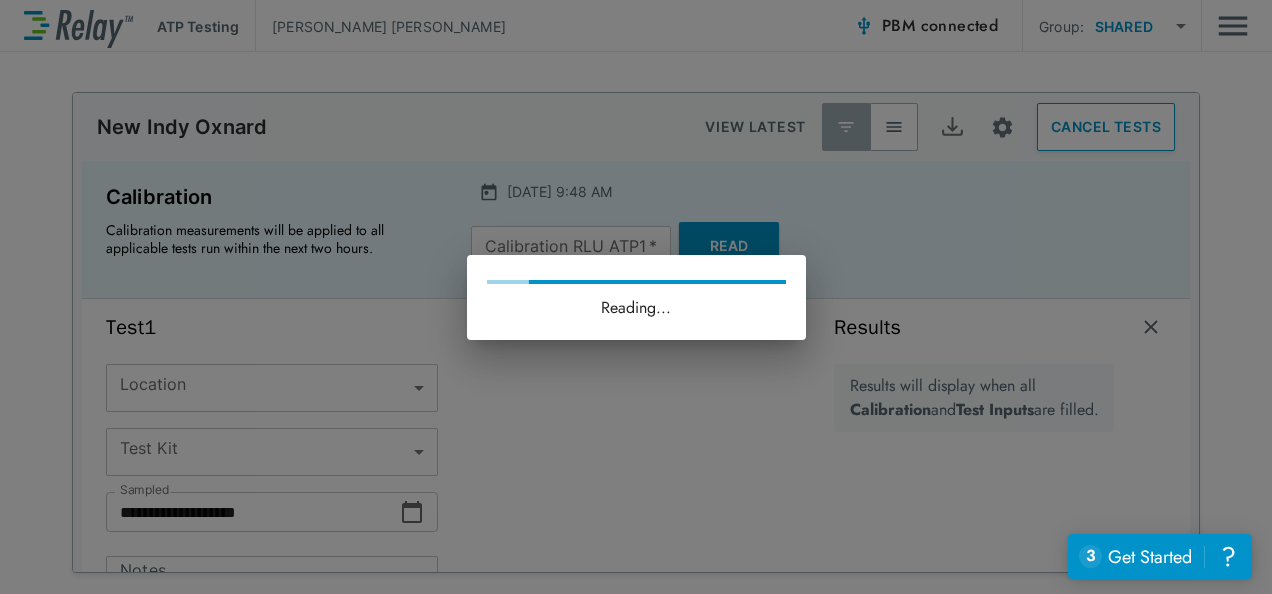 type on "*****" 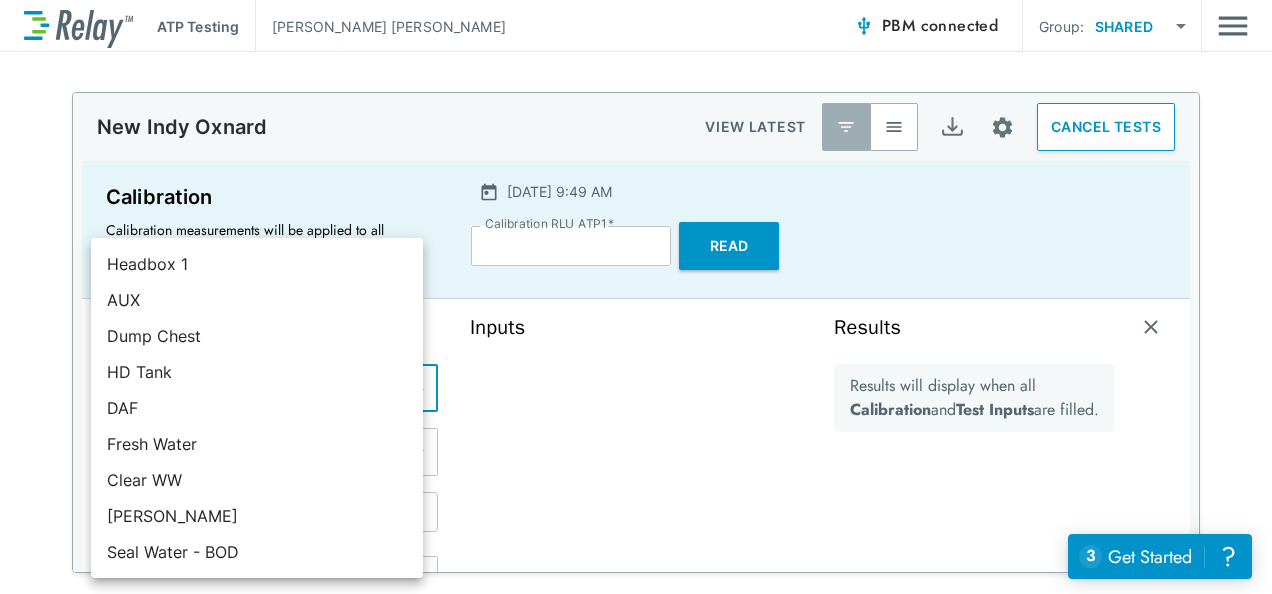 click on "**********" at bounding box center [636, 297] 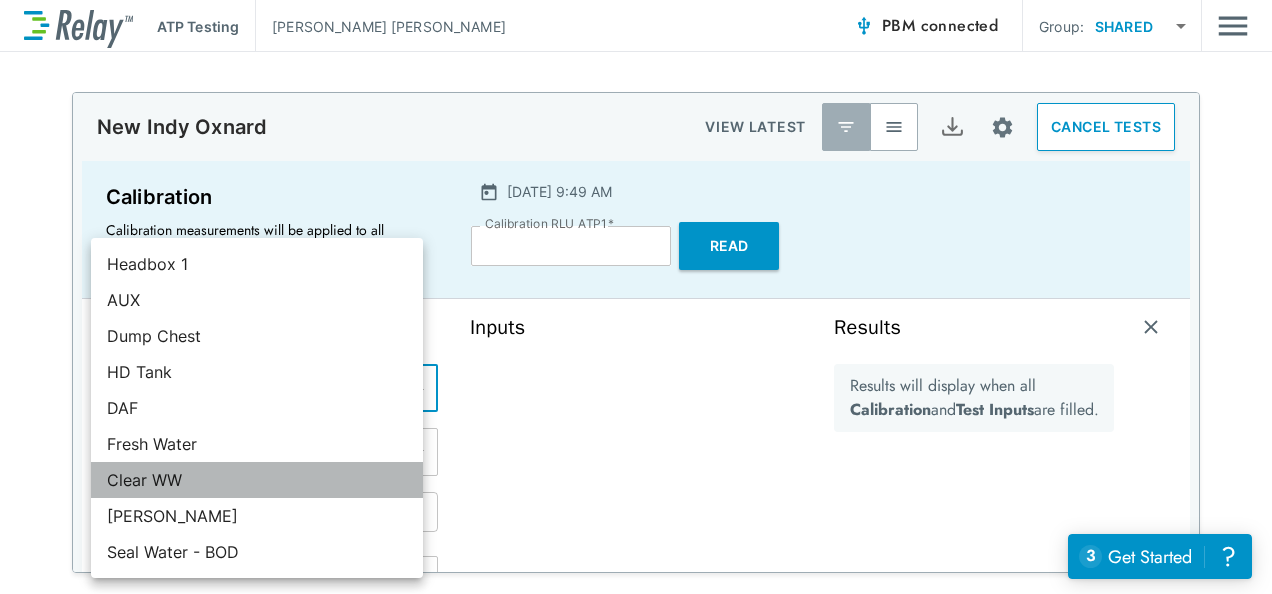 click on "Clear WW" at bounding box center [257, 480] 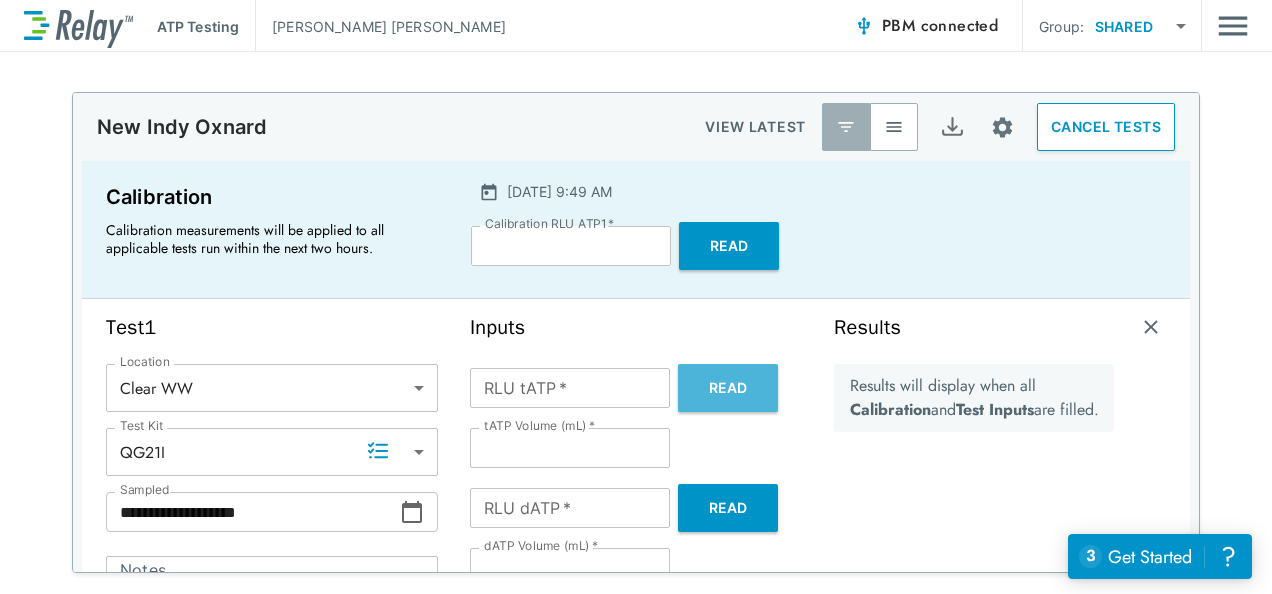 click on "Read" at bounding box center (728, 388) 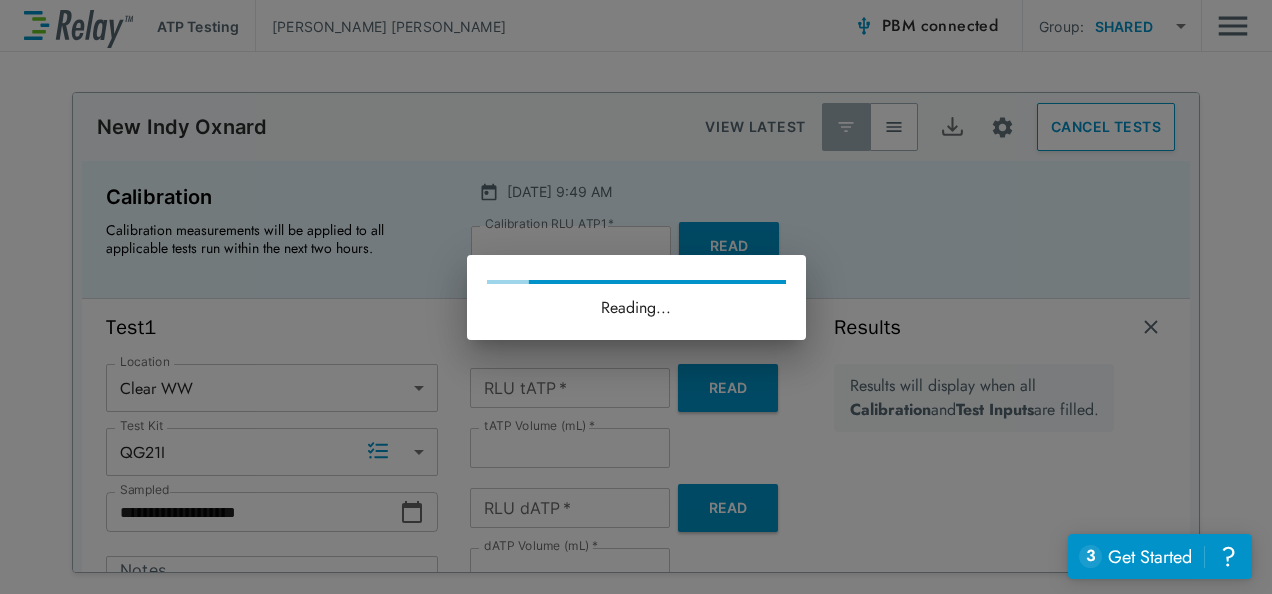 type on "******" 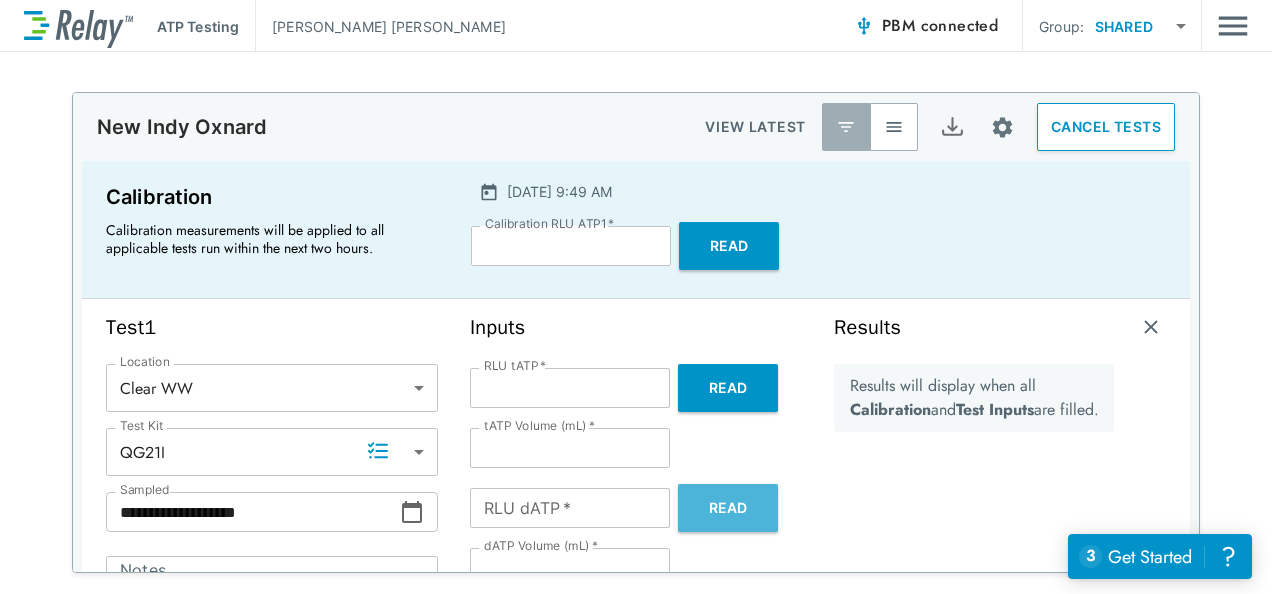 click on "Read" at bounding box center [728, 508] 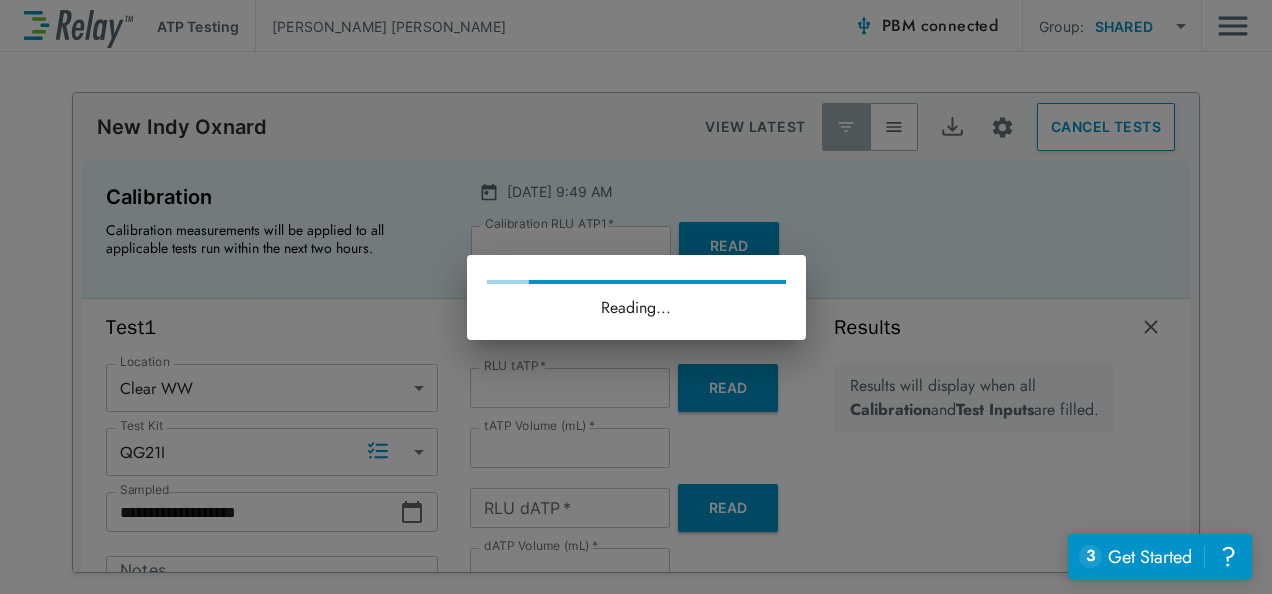 type on "*****" 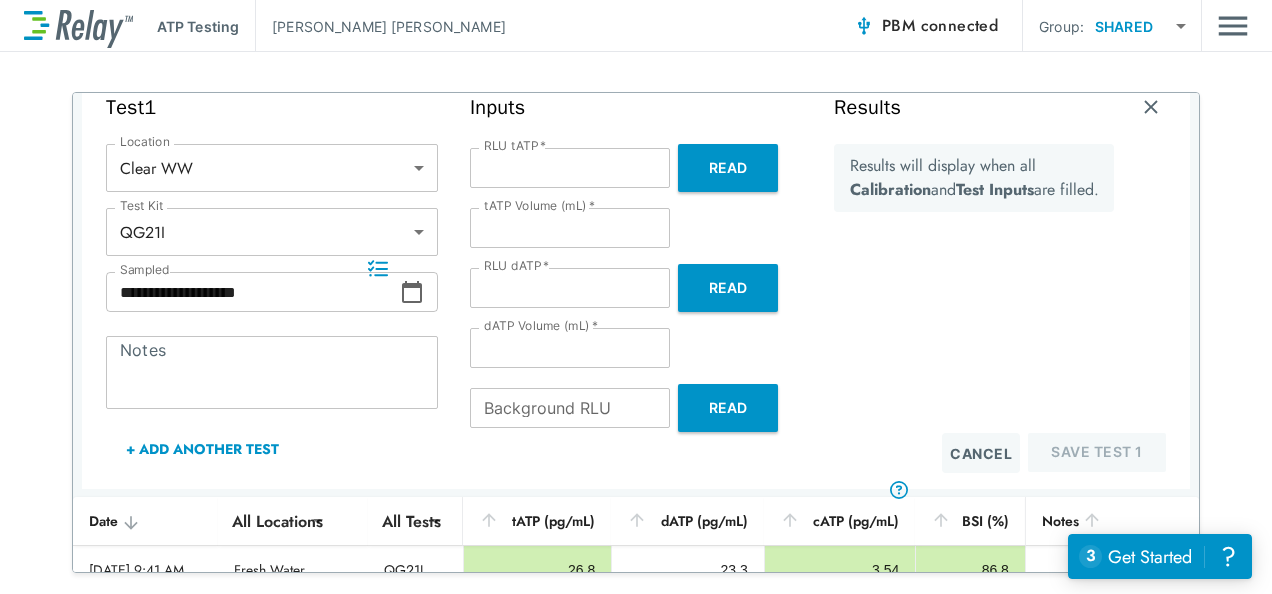 scroll, scrollTop: 176, scrollLeft: 0, axis: vertical 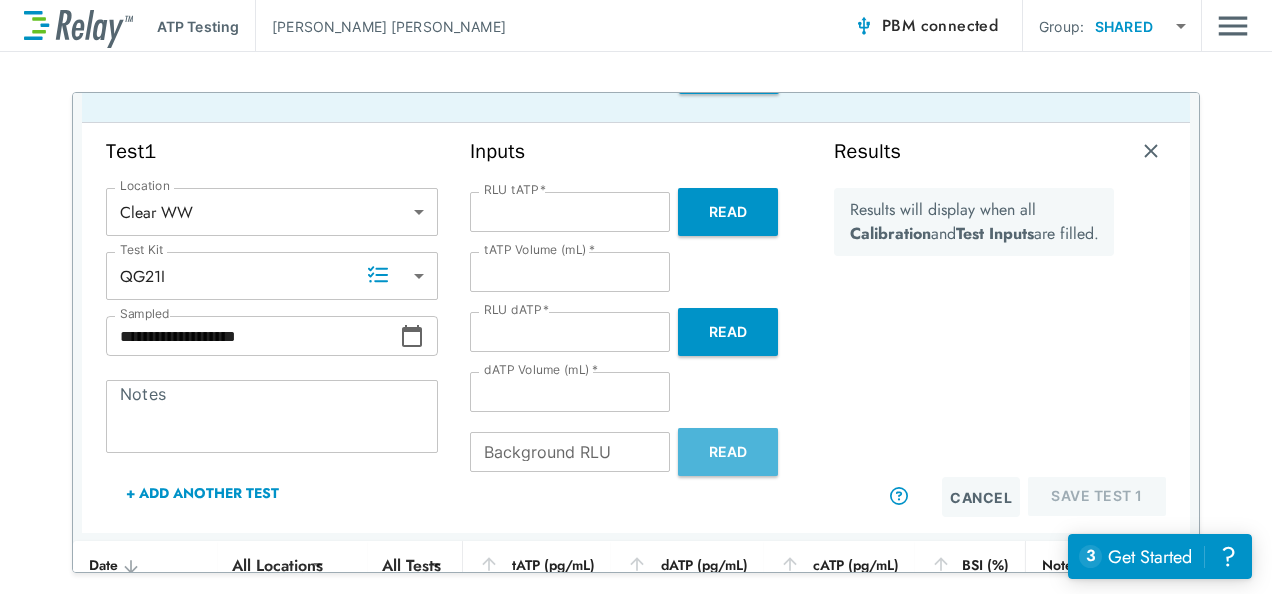 click on "Read" at bounding box center [728, 452] 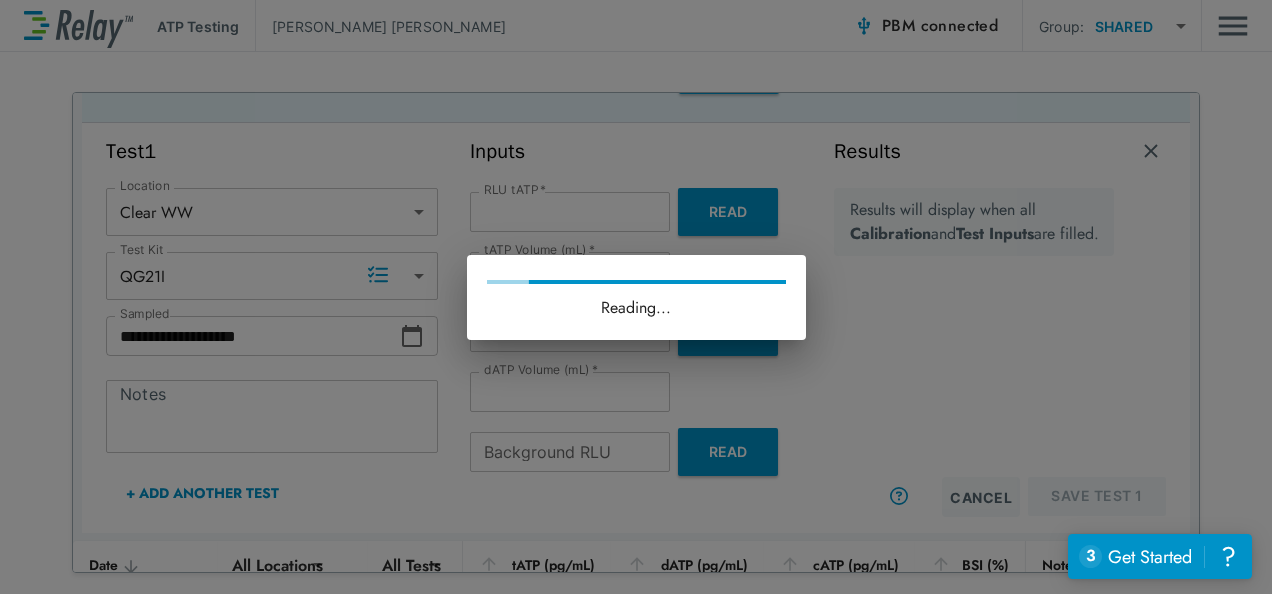 type on "*" 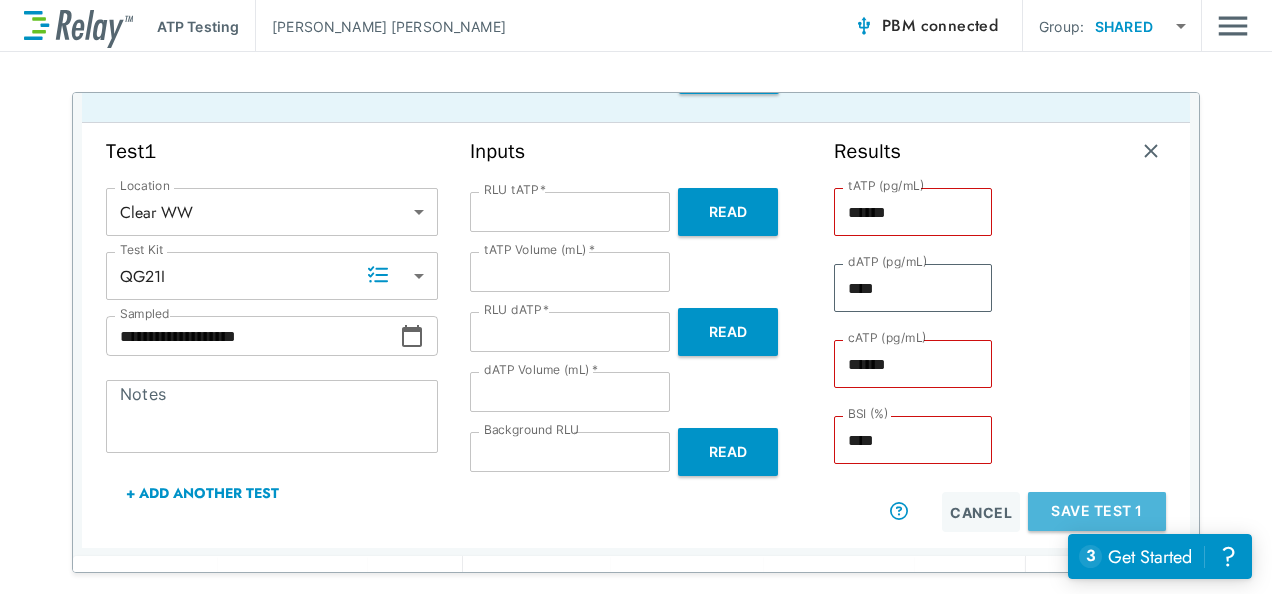 click on "Save Test 1" at bounding box center (1097, 511) 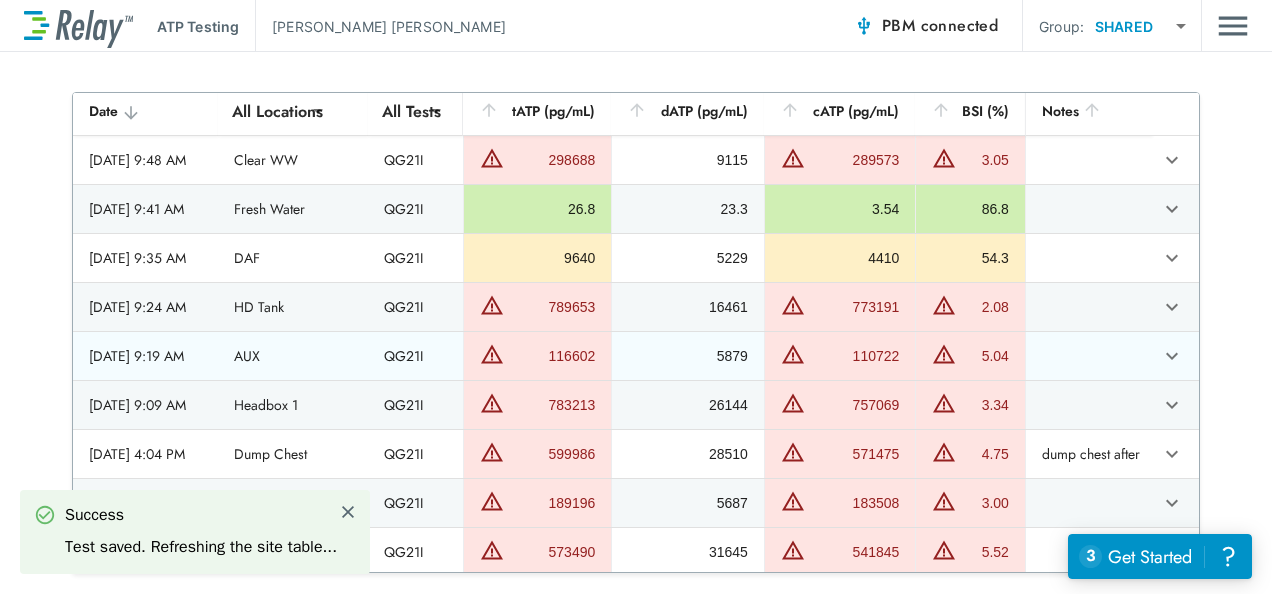 scroll, scrollTop: 0, scrollLeft: 0, axis: both 